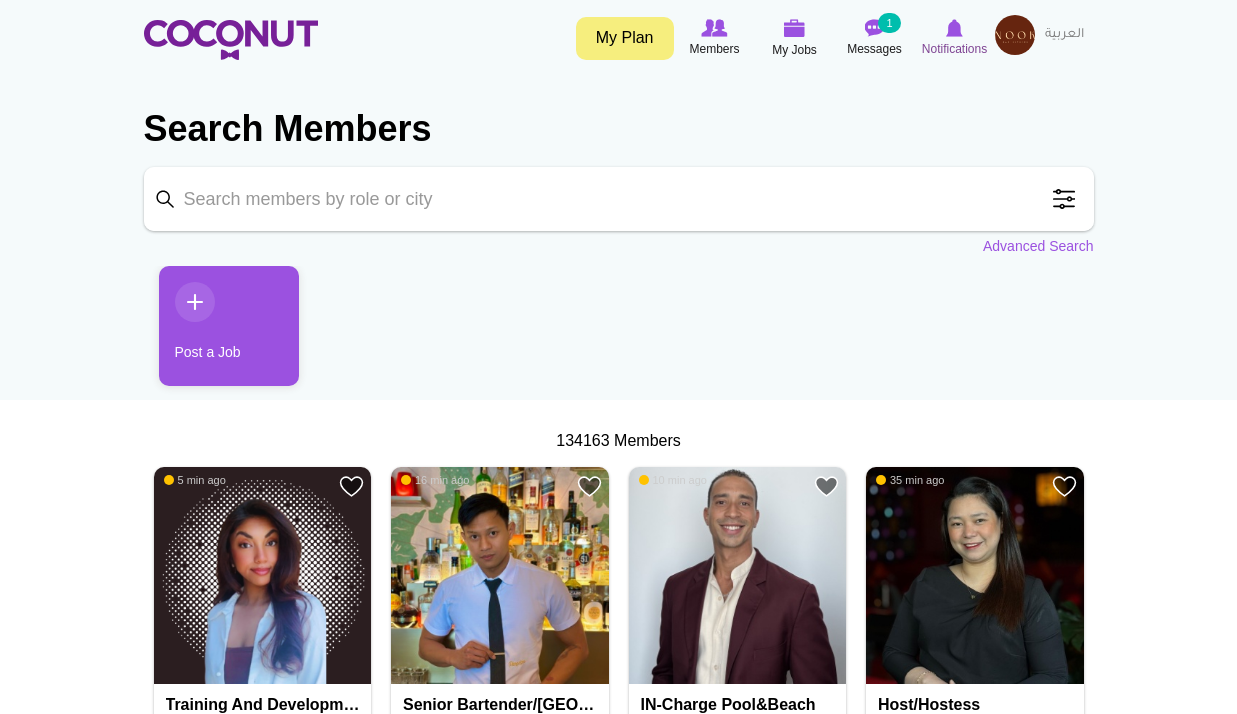 scroll, scrollTop: 0, scrollLeft: 0, axis: both 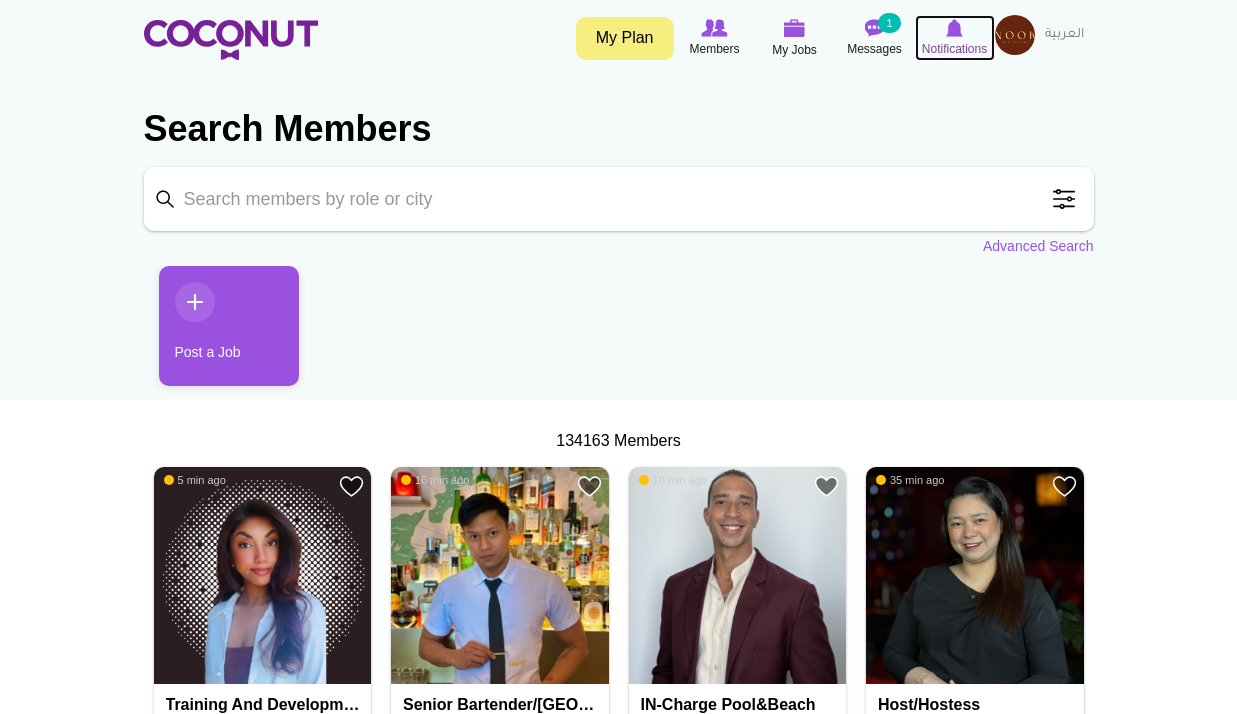 click at bounding box center [954, 28] 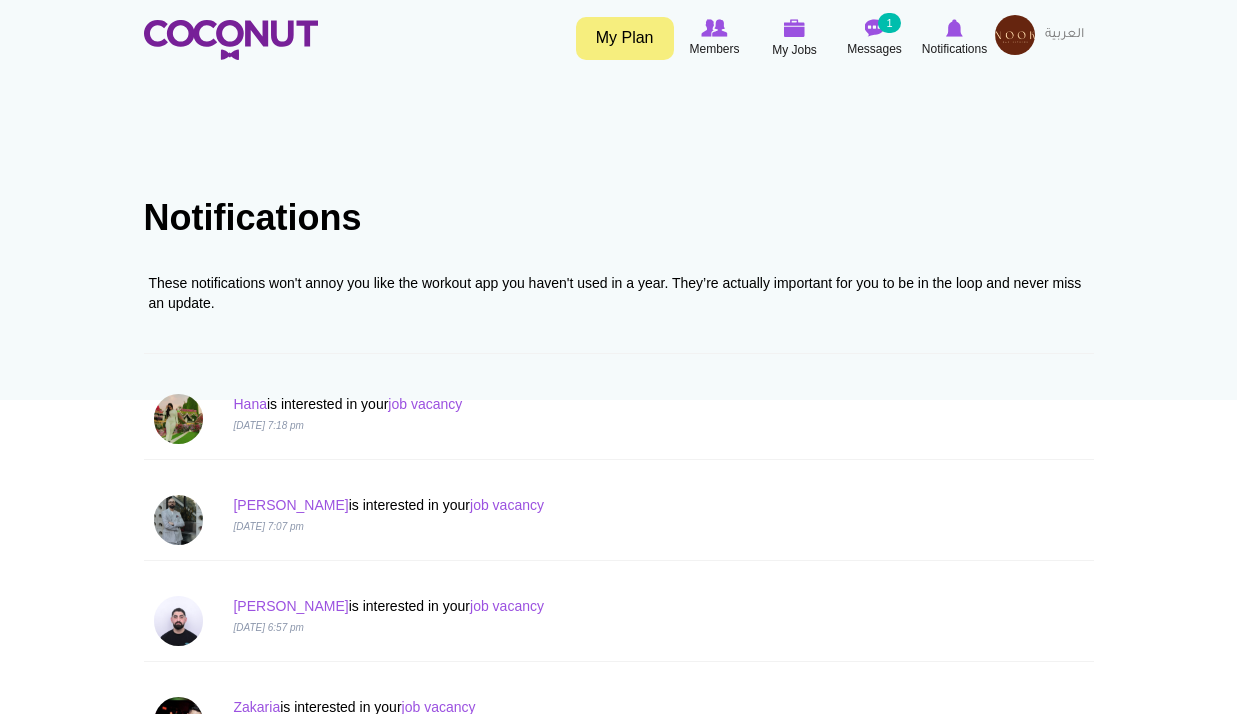 scroll, scrollTop: 0, scrollLeft: 0, axis: both 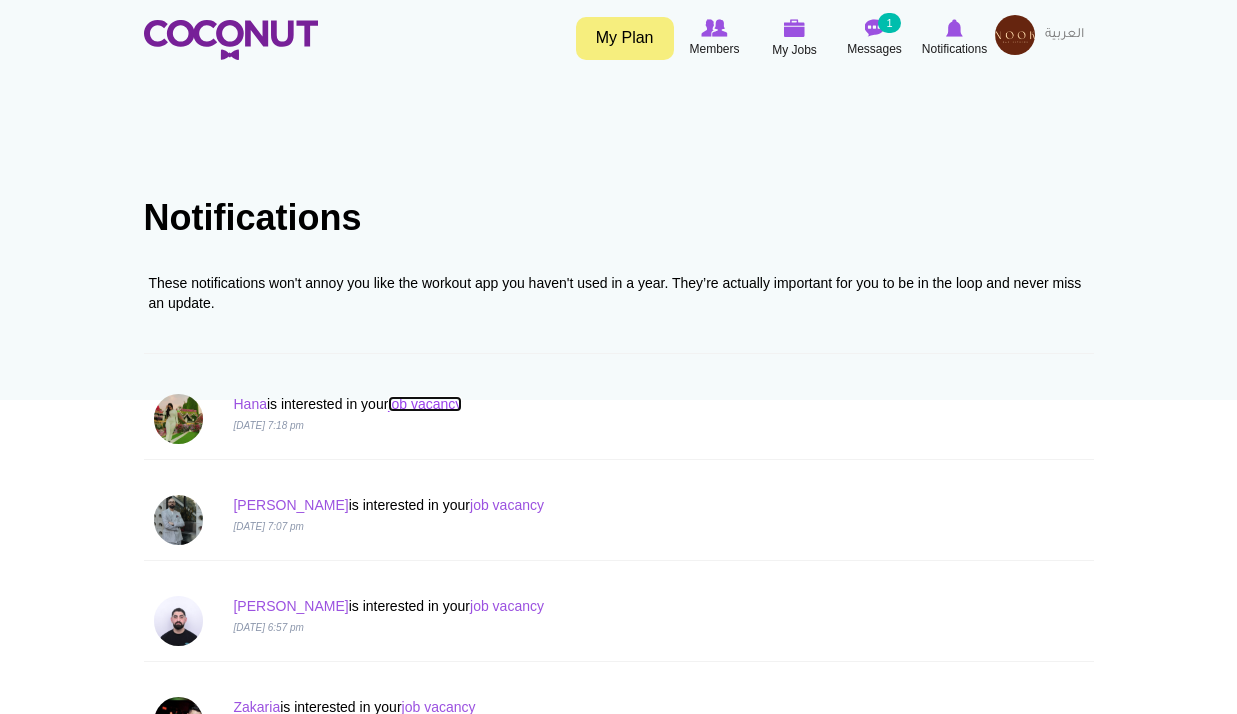 click on "job vacancy" at bounding box center (425, 404) 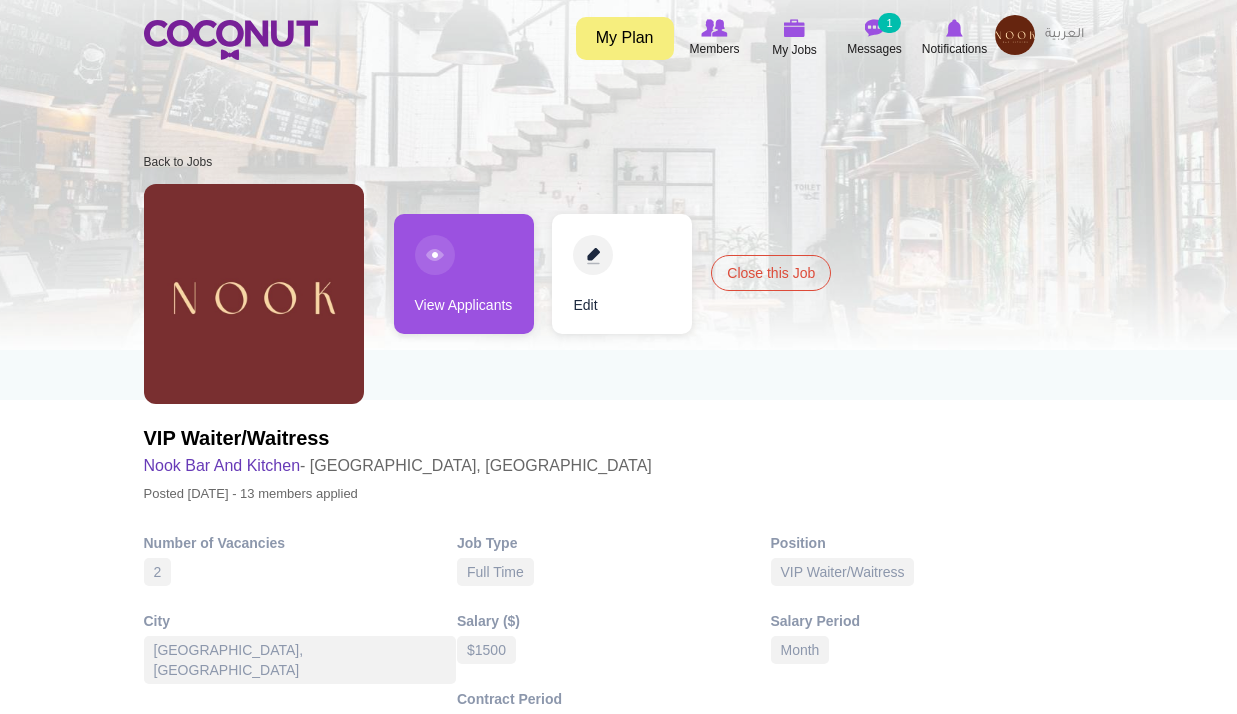 scroll, scrollTop: 0, scrollLeft: 0, axis: both 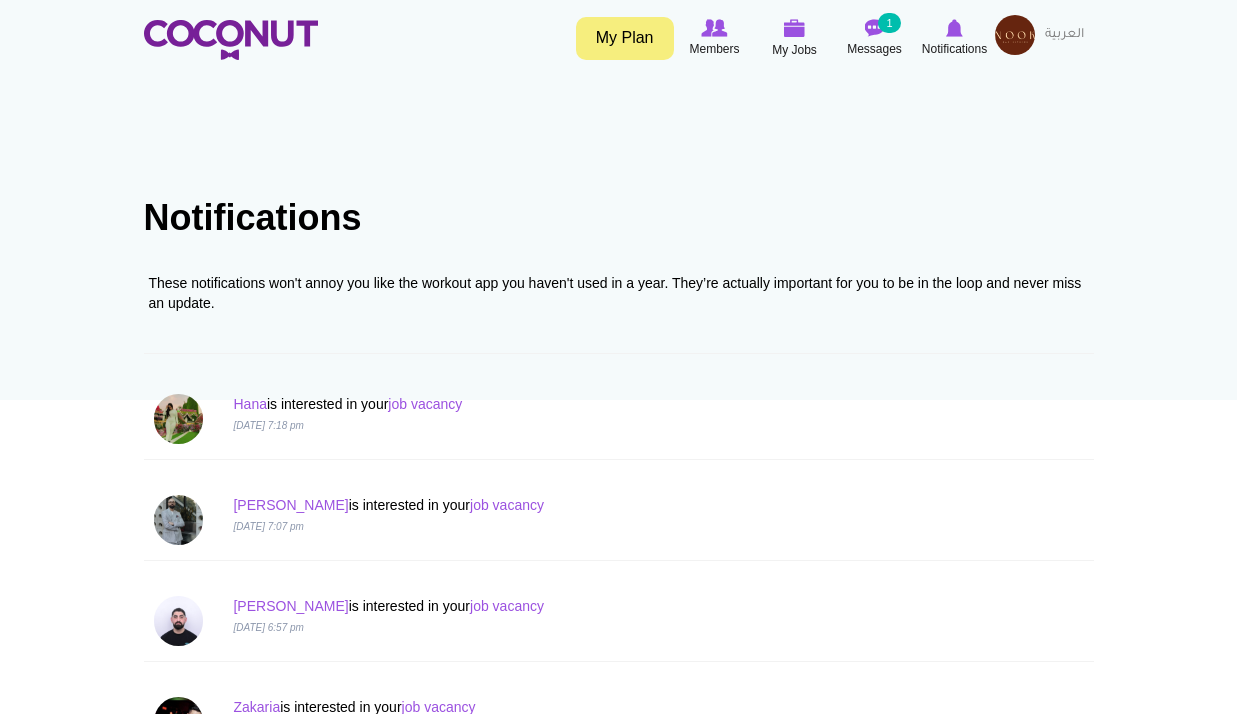 click on "Hana  is interested in your  job vacancy" at bounding box center (538, 404) 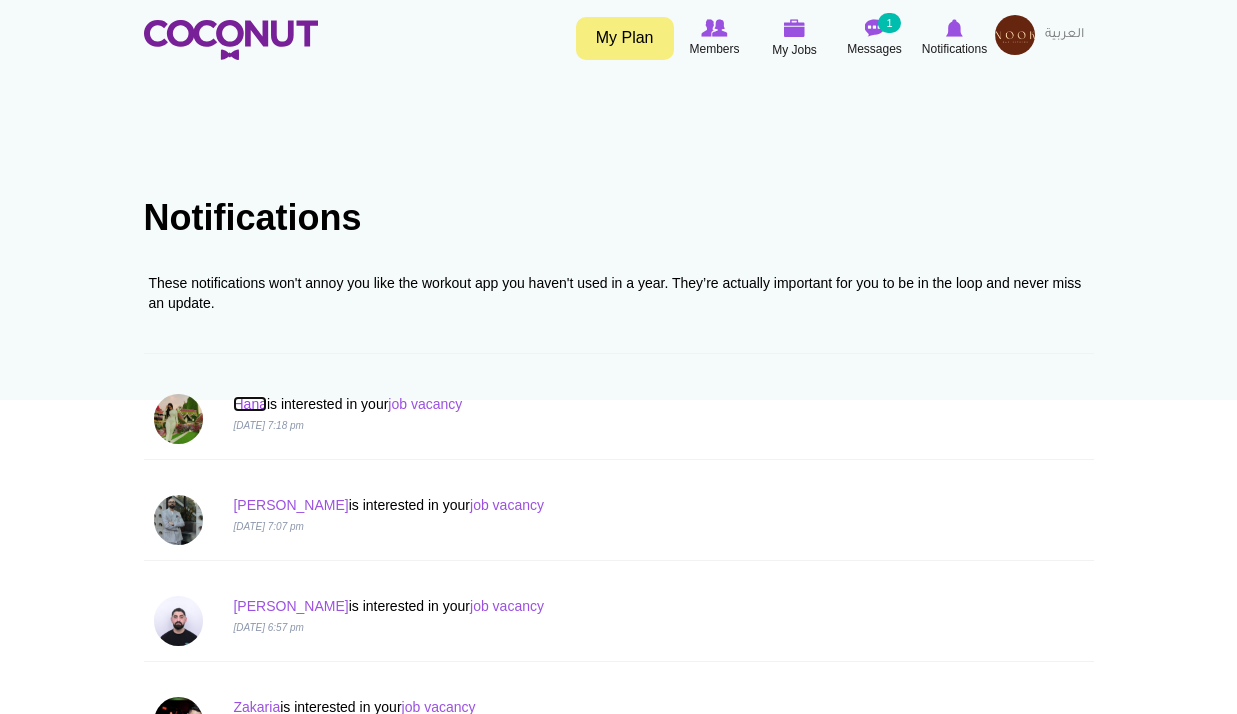 click on "Hana" at bounding box center (249, 404) 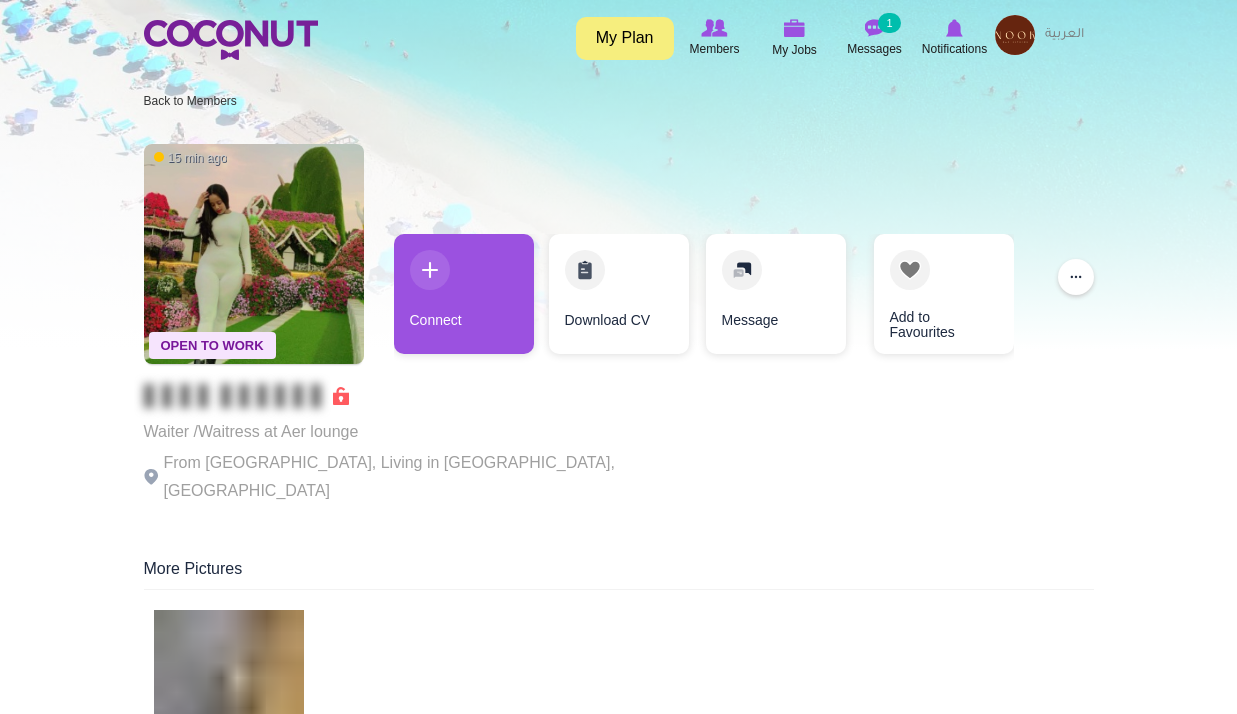 scroll, scrollTop: 0, scrollLeft: 0, axis: both 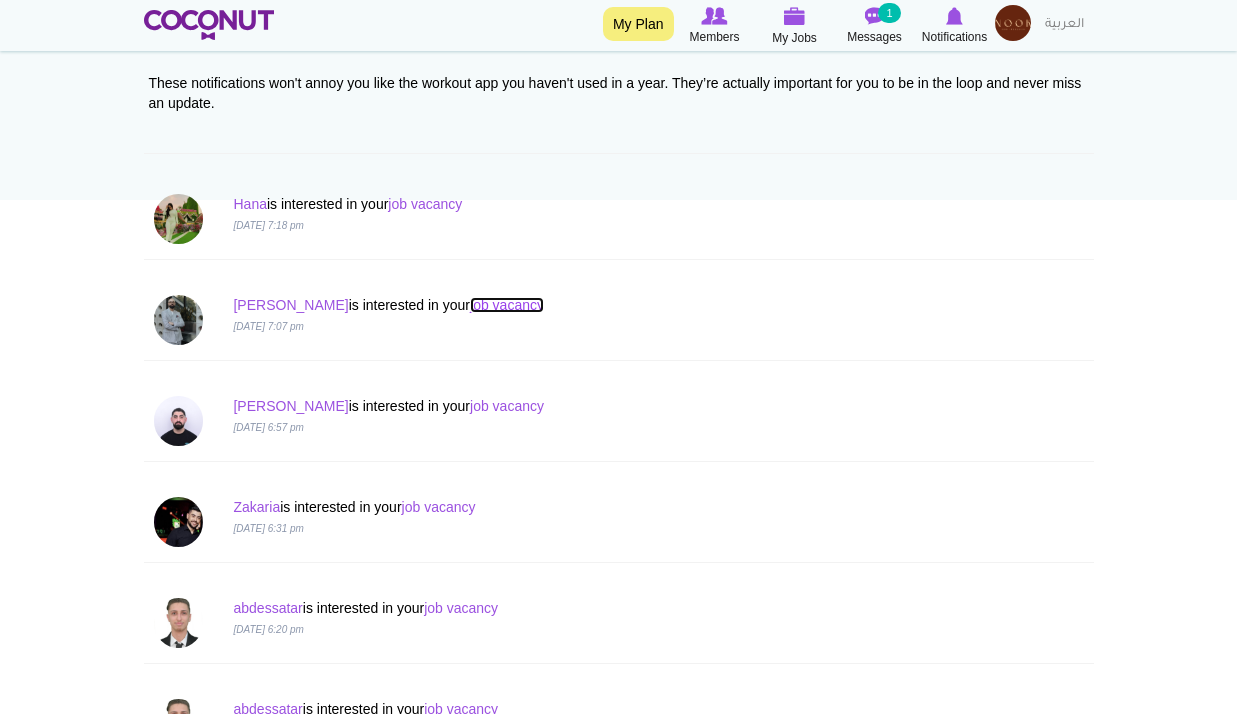 click on "job vacancy" at bounding box center [507, 305] 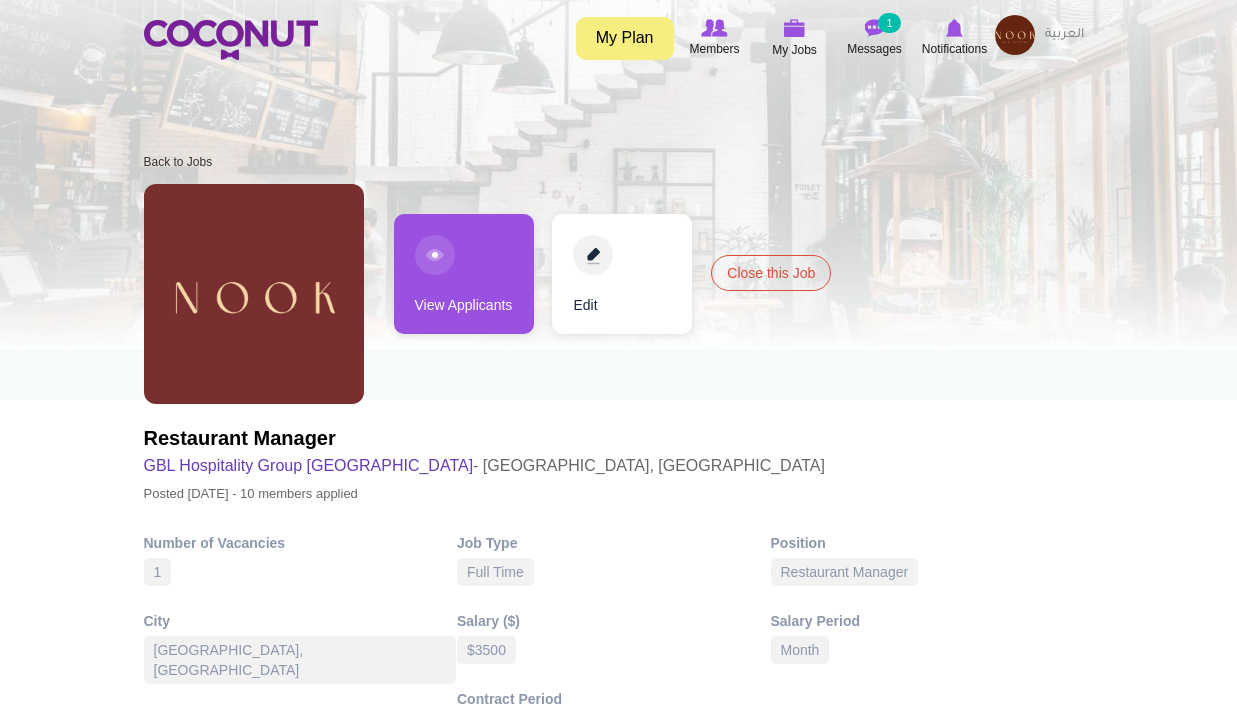 scroll, scrollTop: 0, scrollLeft: 0, axis: both 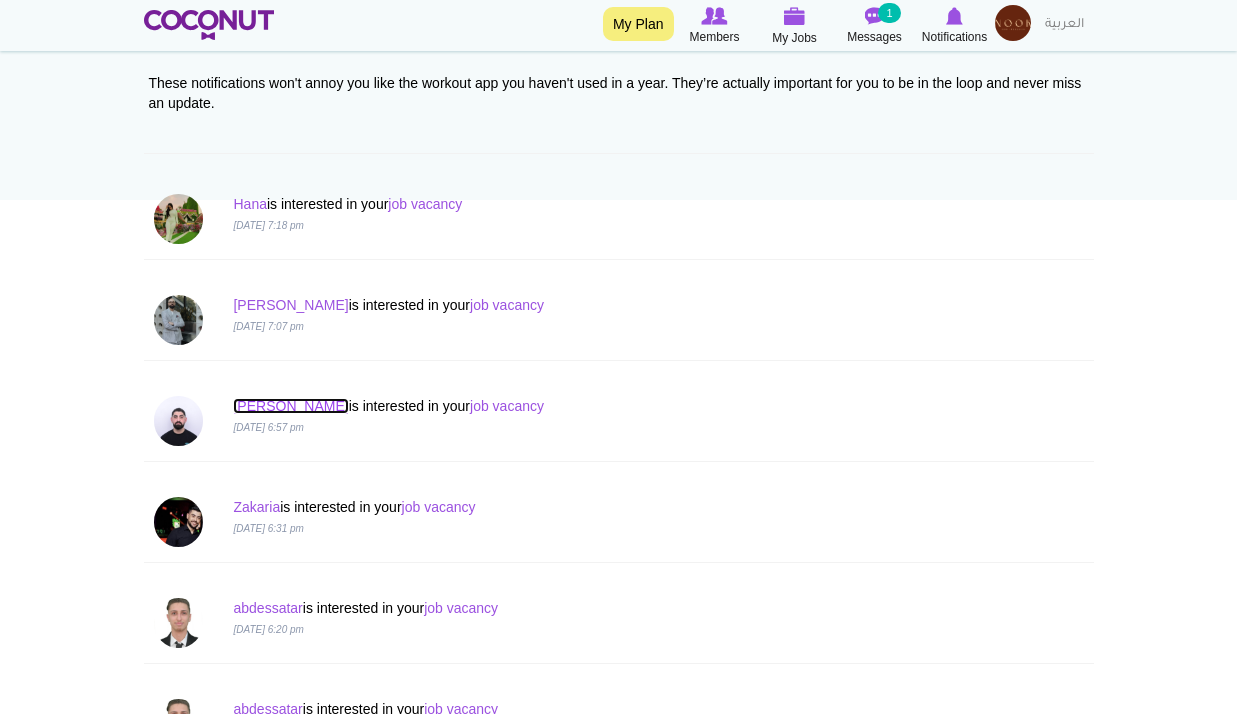 click on "[PERSON_NAME]" at bounding box center (290, 406) 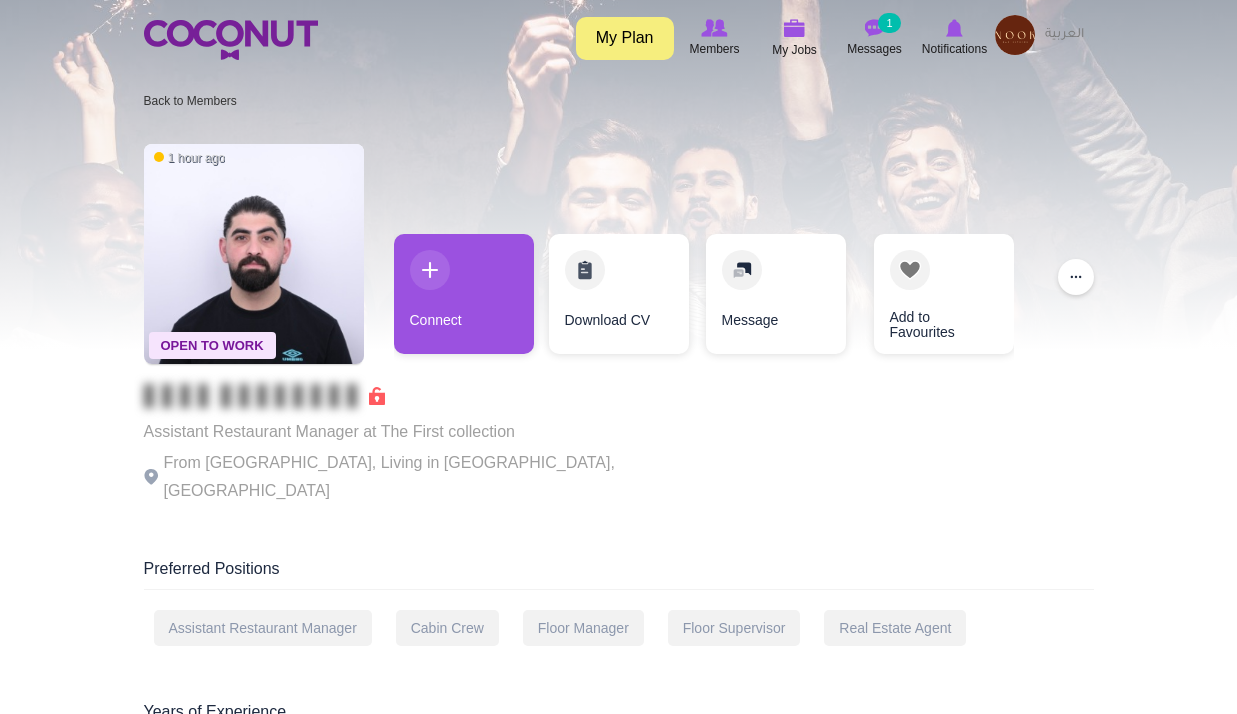 scroll, scrollTop: 0, scrollLeft: 0, axis: both 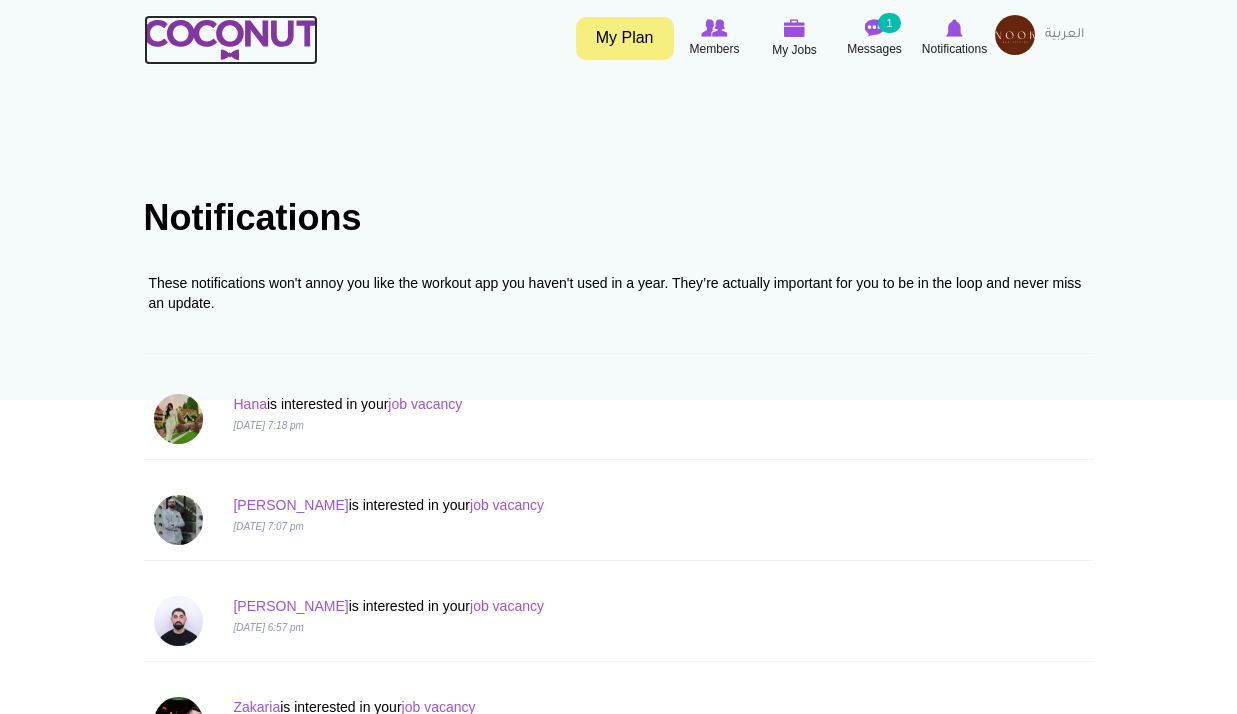 click at bounding box center [231, 40] 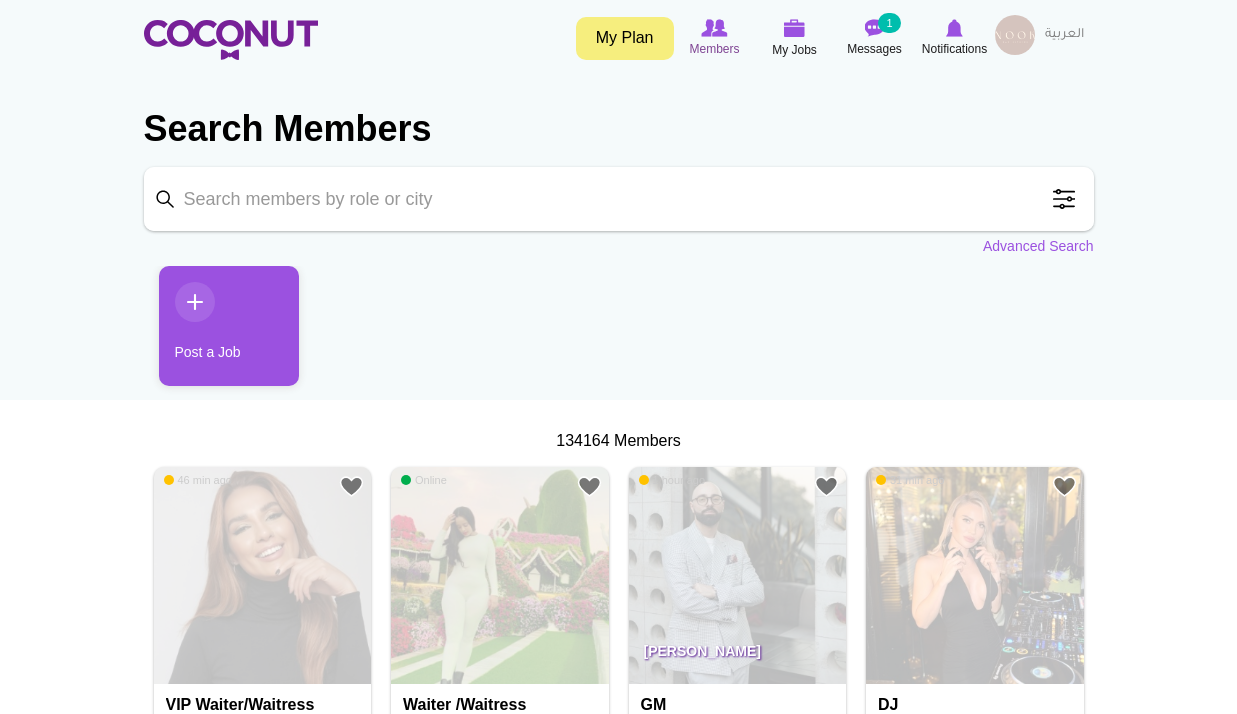 scroll, scrollTop: 0, scrollLeft: 0, axis: both 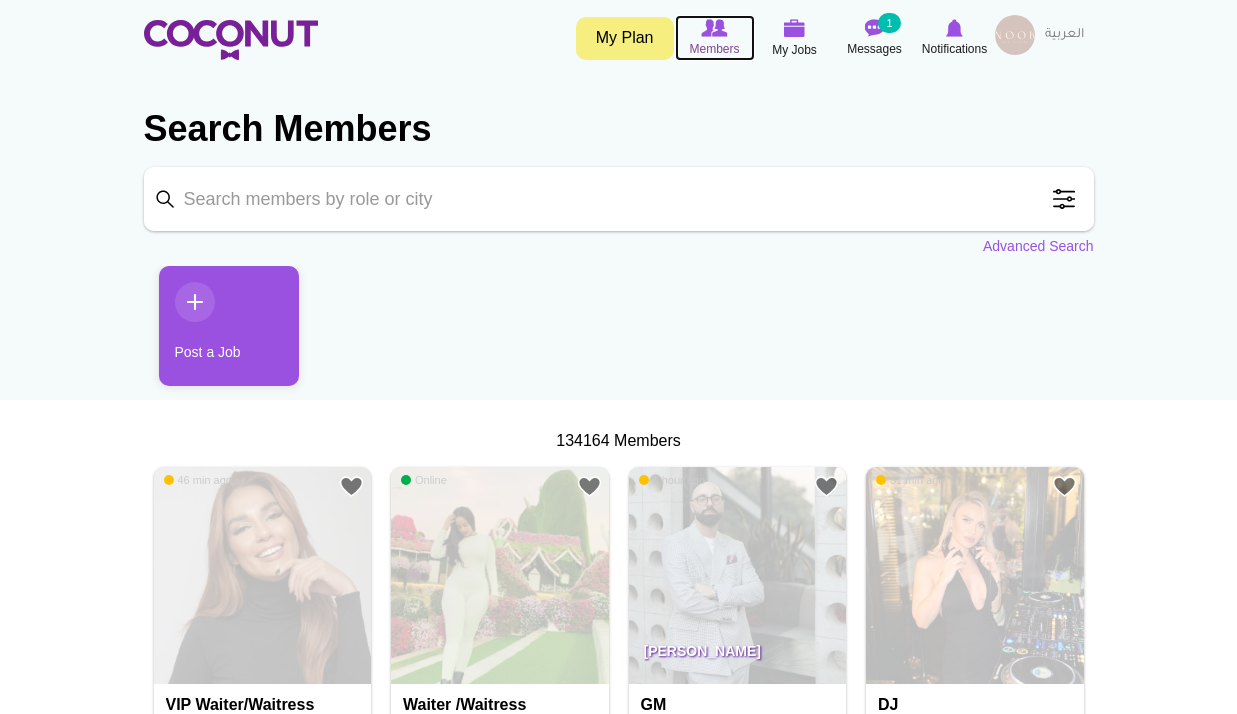 click on "Members" at bounding box center (714, 49) 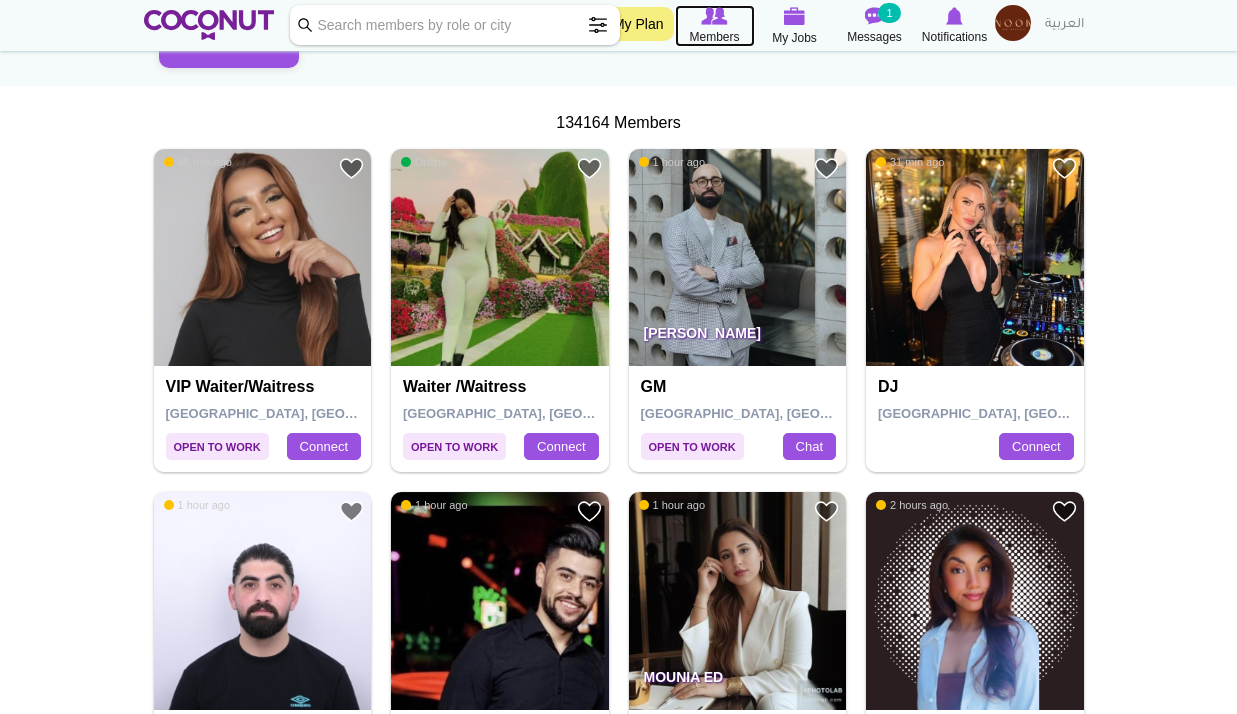 scroll, scrollTop: 0, scrollLeft: 0, axis: both 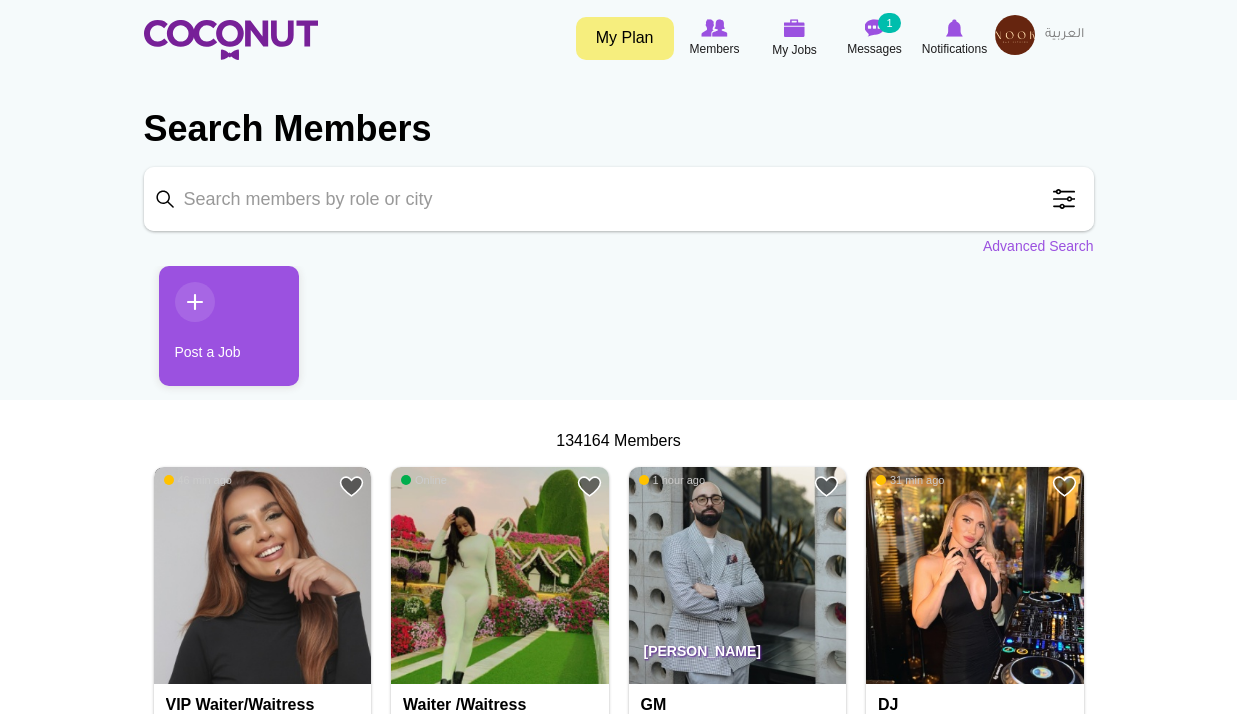 click at bounding box center (263, 576) 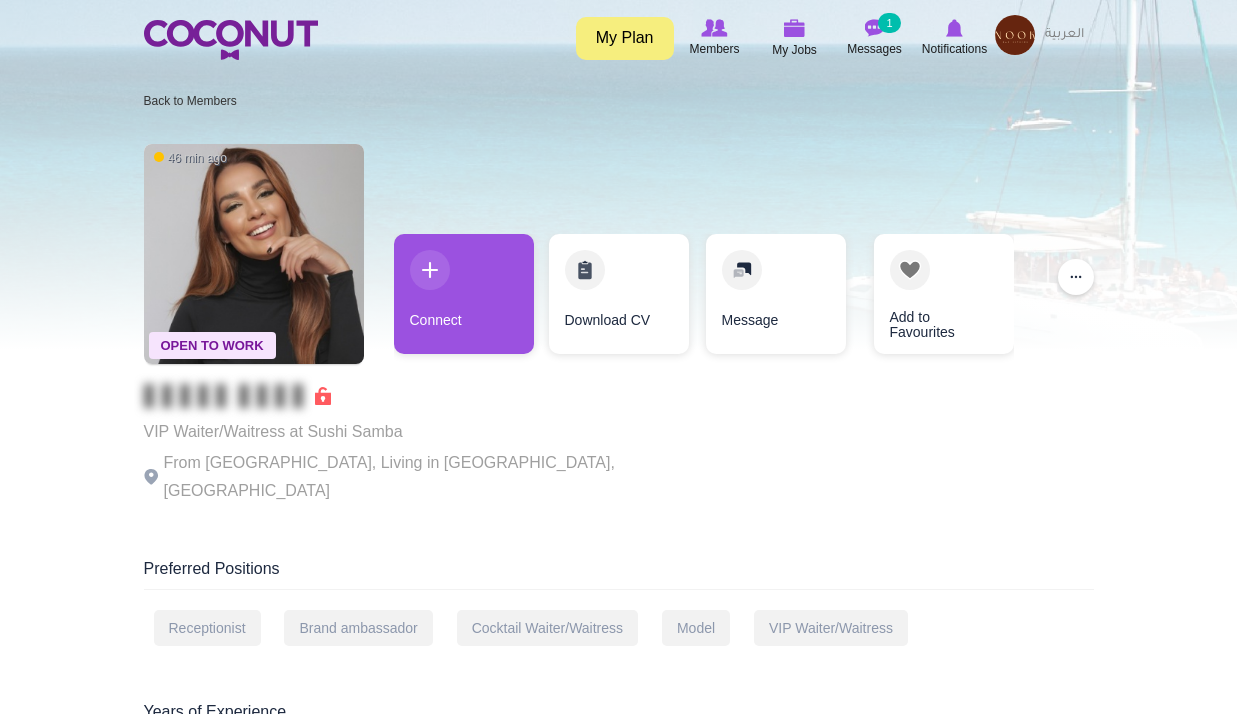 scroll, scrollTop: 0, scrollLeft: 0, axis: both 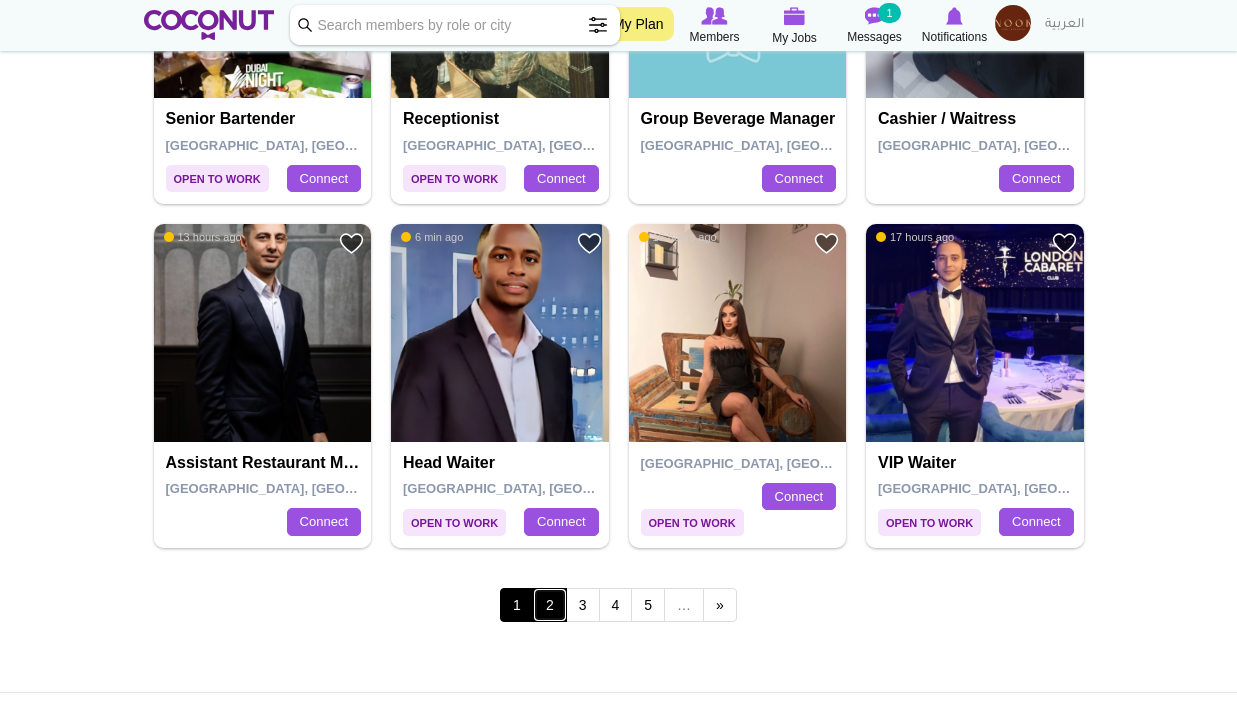 click on "2" at bounding box center [550, 605] 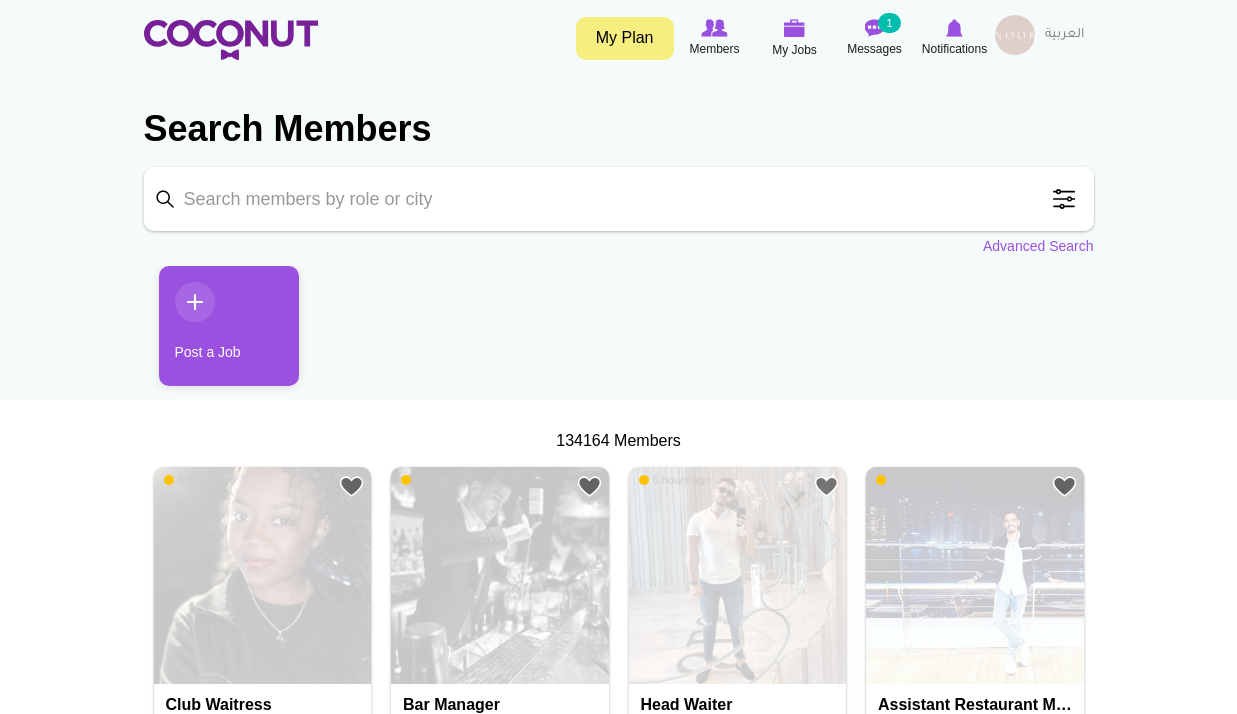 scroll, scrollTop: 0, scrollLeft: 0, axis: both 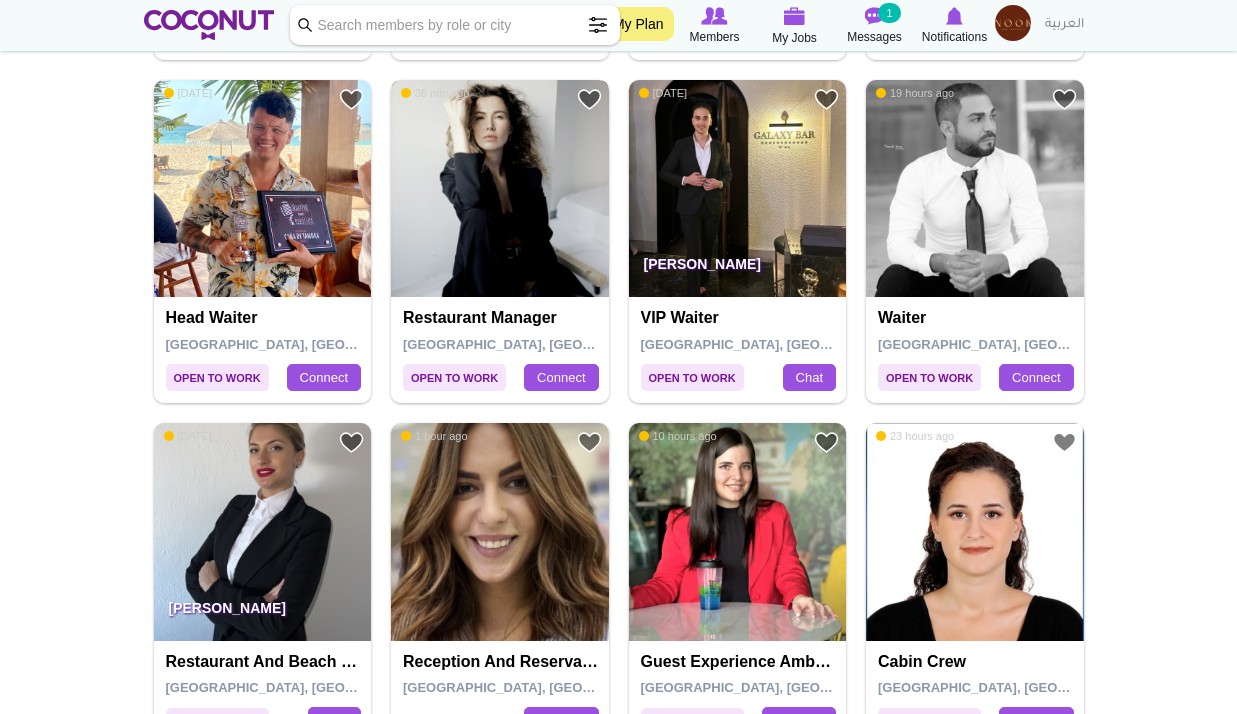 click at bounding box center [500, 189] 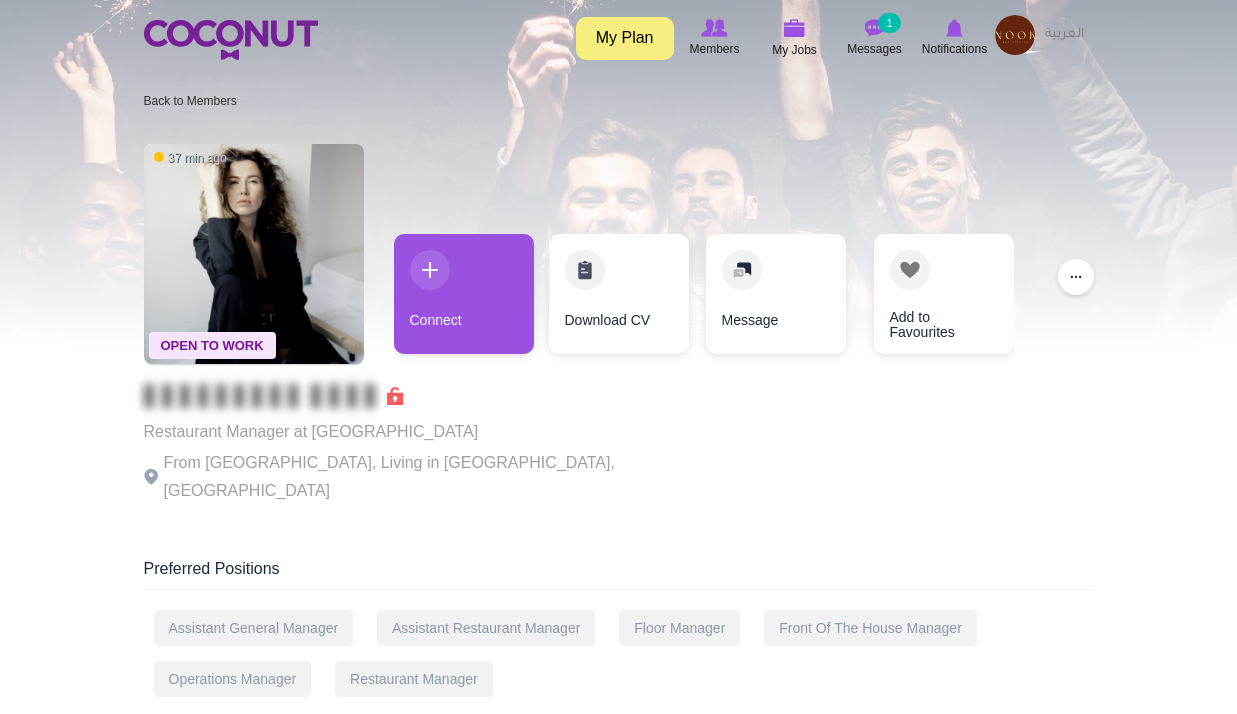 scroll, scrollTop: 0, scrollLeft: 0, axis: both 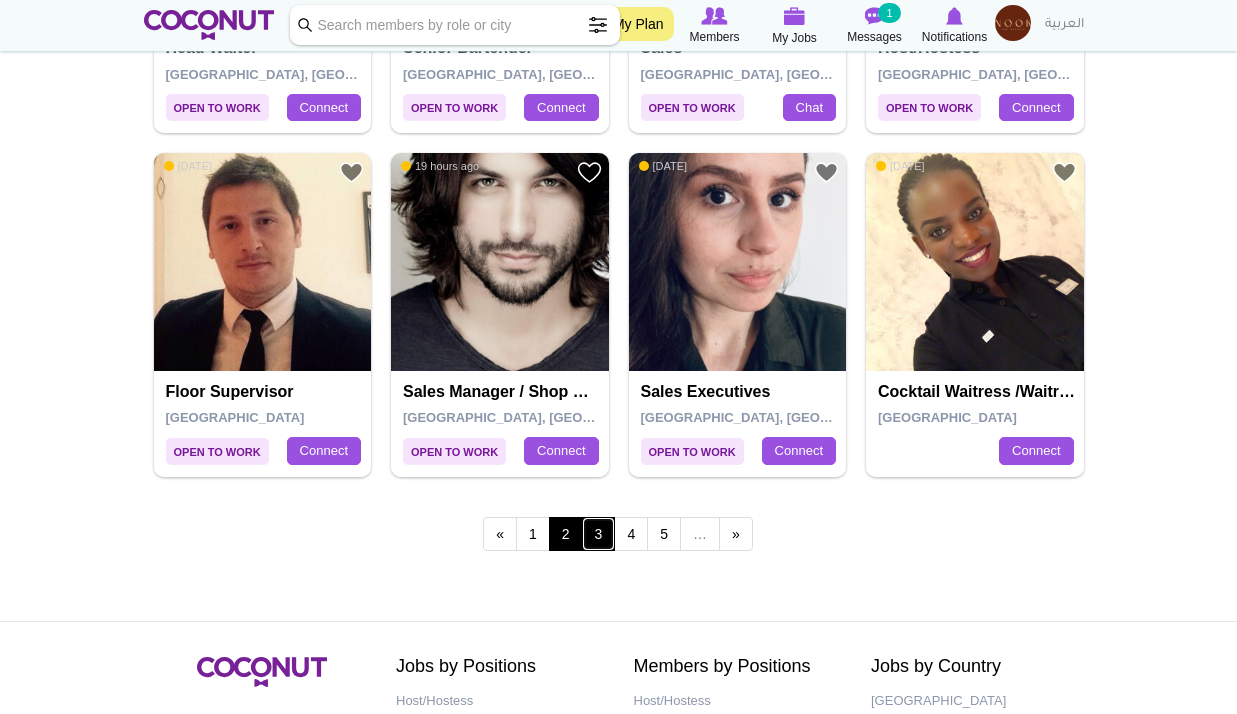 click on "3" at bounding box center [599, 534] 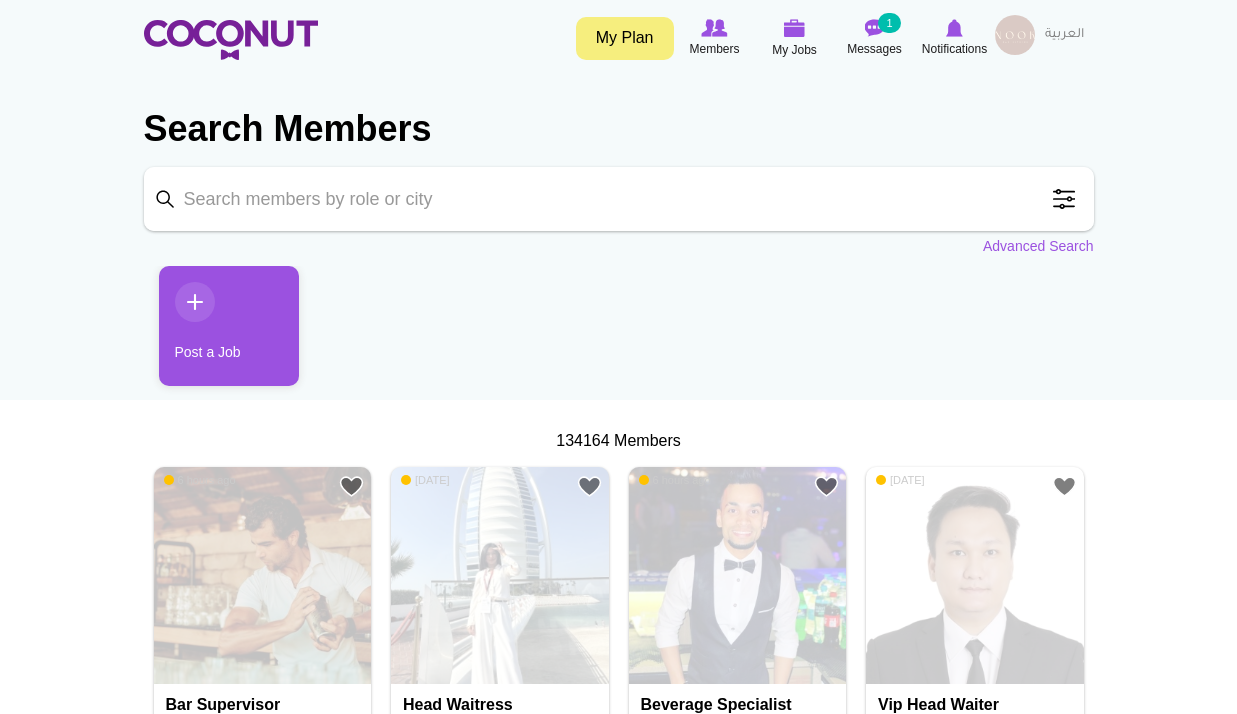 scroll, scrollTop: 0, scrollLeft: 0, axis: both 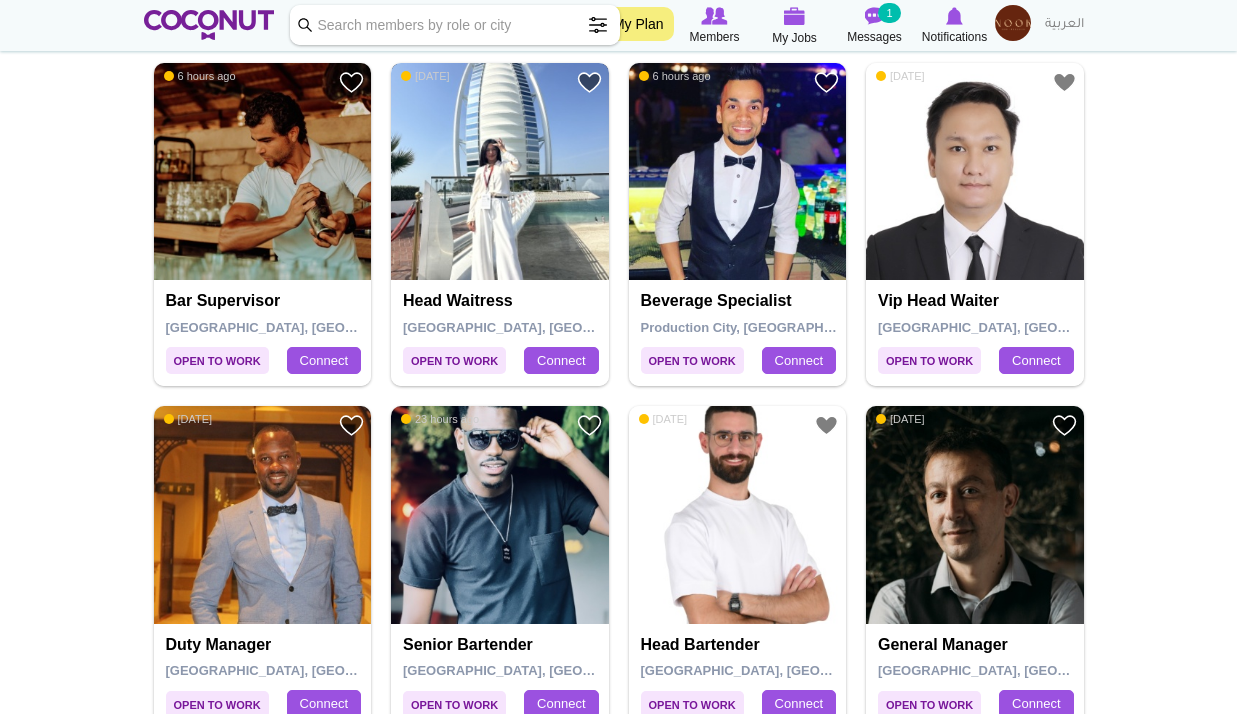 click at bounding box center (500, 172) 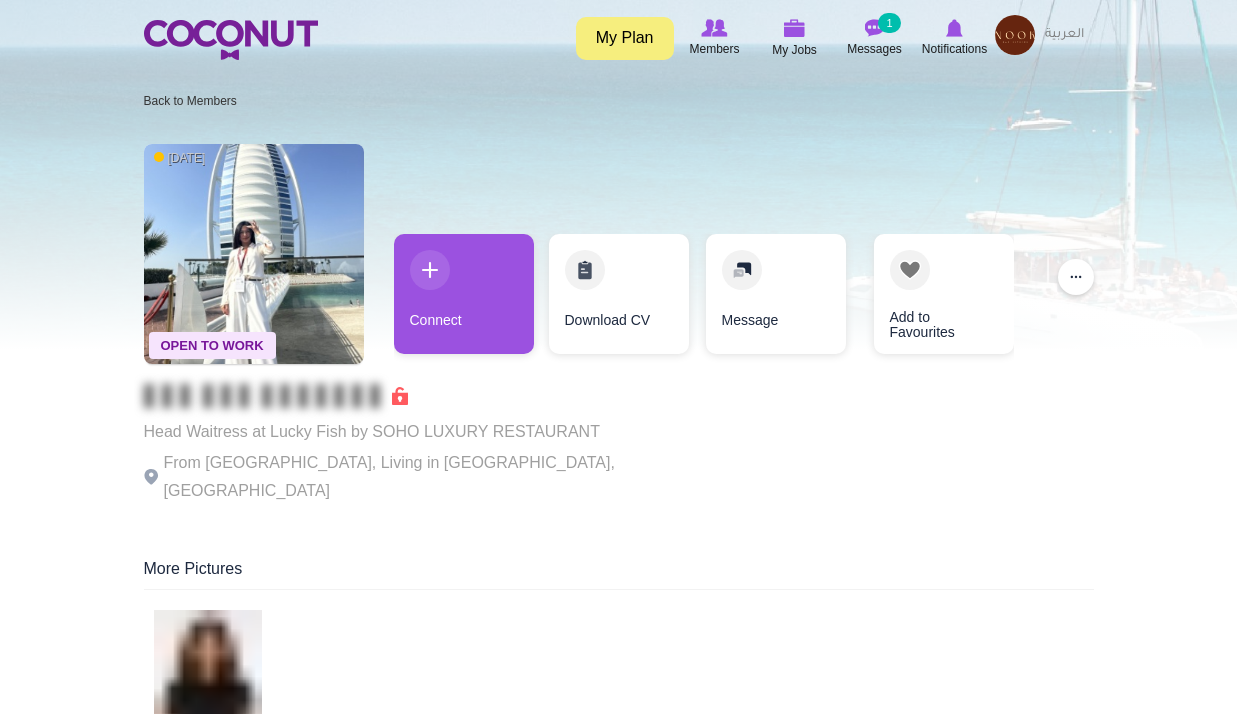 scroll, scrollTop: 0, scrollLeft: 0, axis: both 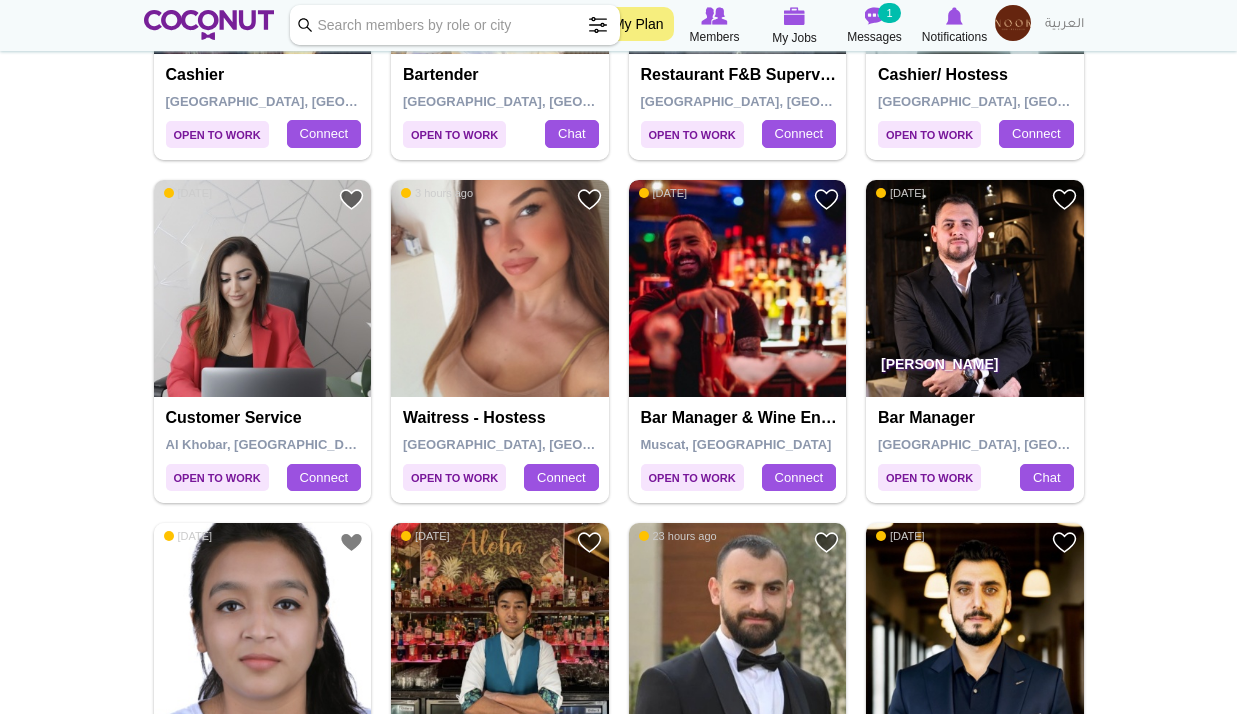 click at bounding box center [738, 289] 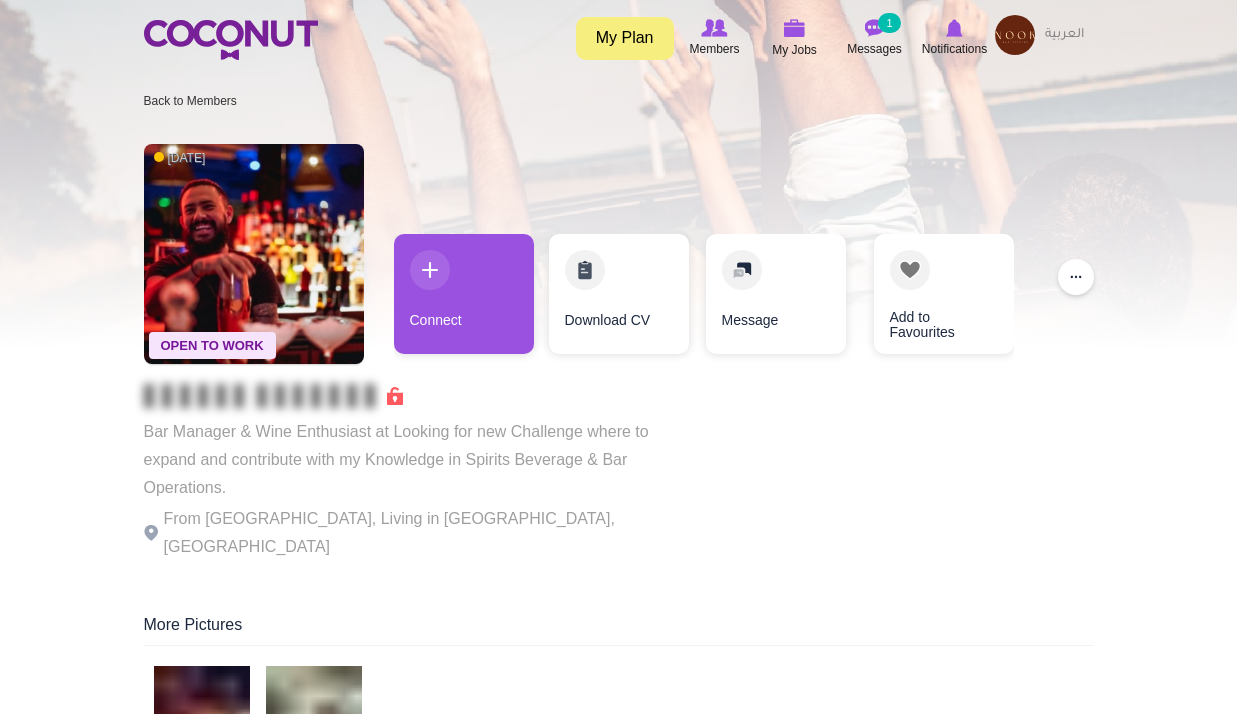 scroll, scrollTop: 0, scrollLeft: 0, axis: both 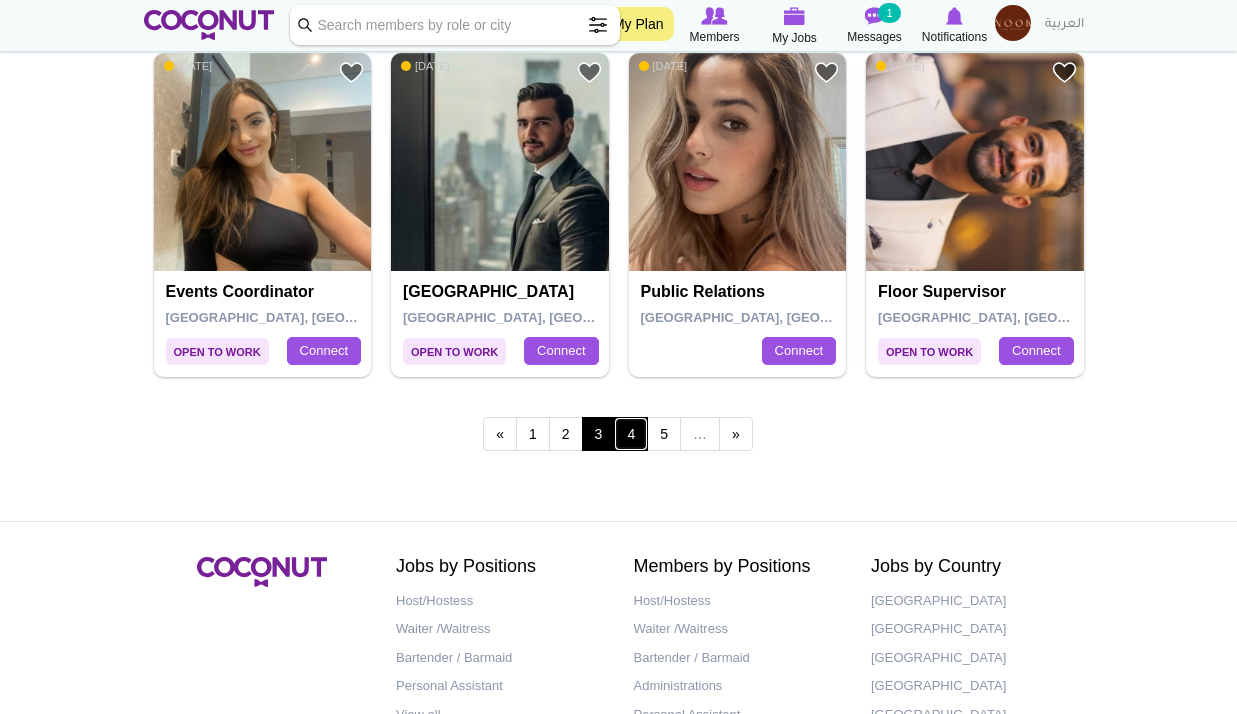 click on "4" at bounding box center [631, 434] 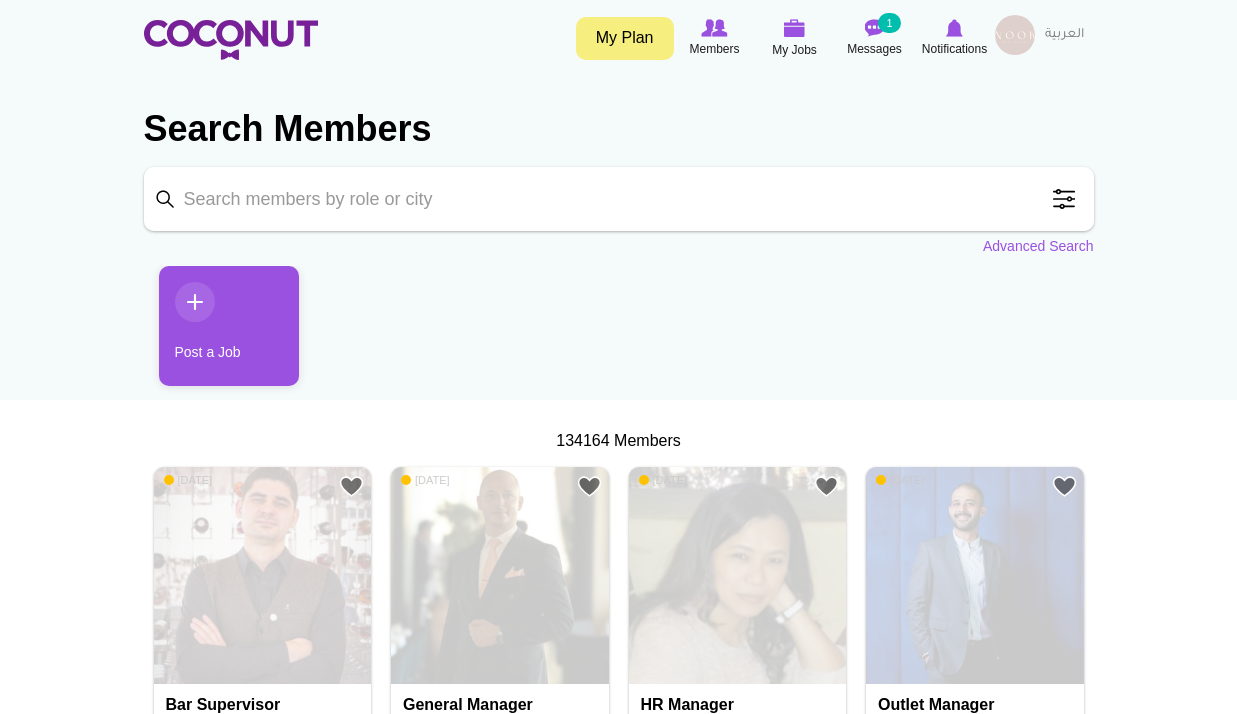 scroll, scrollTop: 0, scrollLeft: 0, axis: both 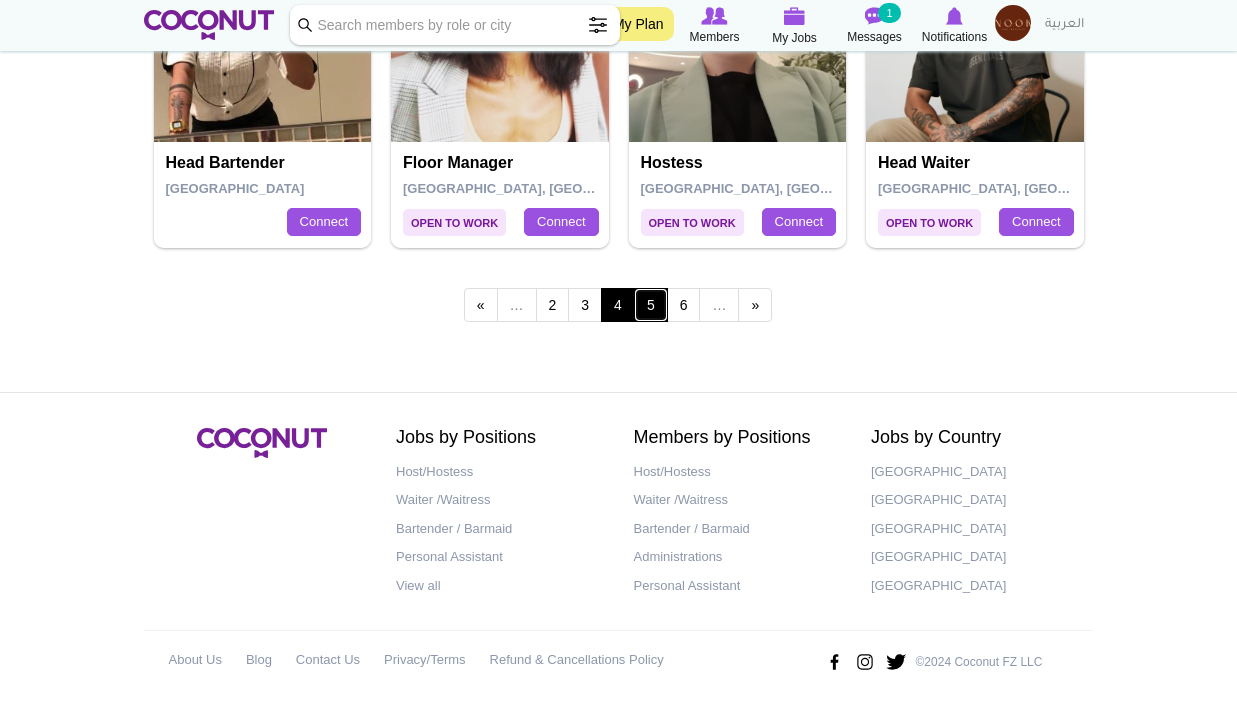 click on "5" at bounding box center (651, 305) 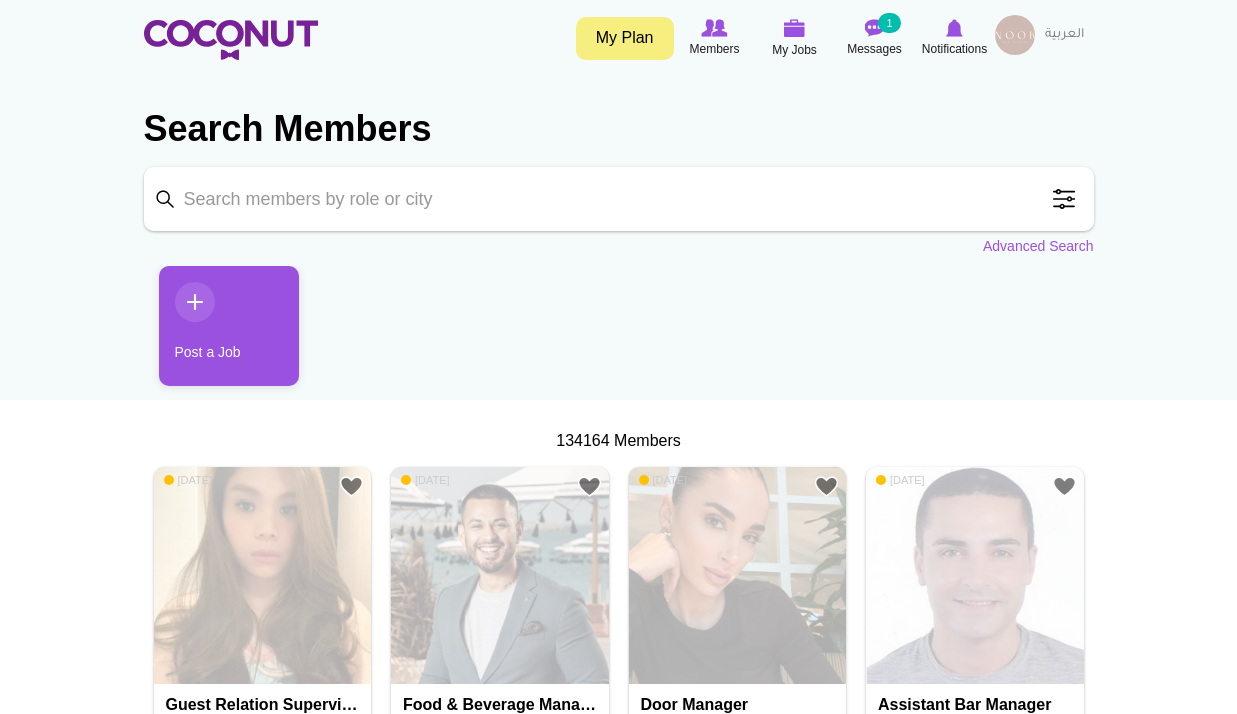 scroll, scrollTop: 0, scrollLeft: 0, axis: both 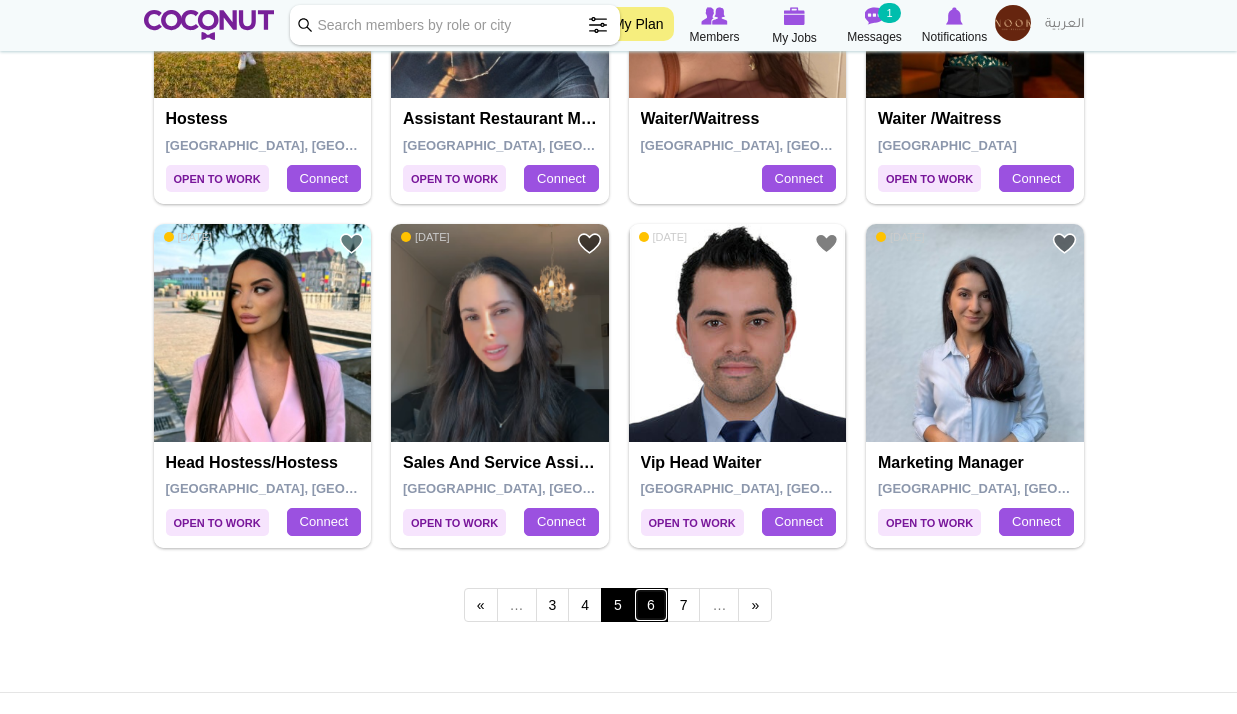 click on "6" at bounding box center [651, 605] 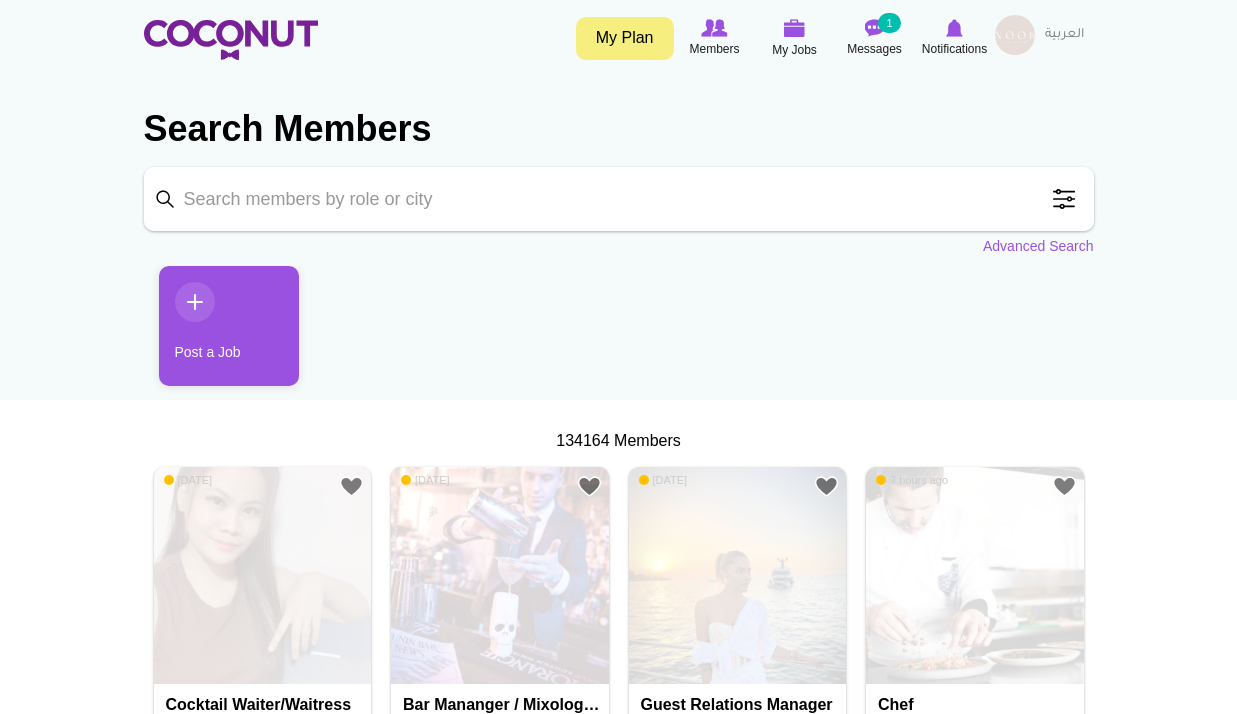 scroll, scrollTop: 0, scrollLeft: 0, axis: both 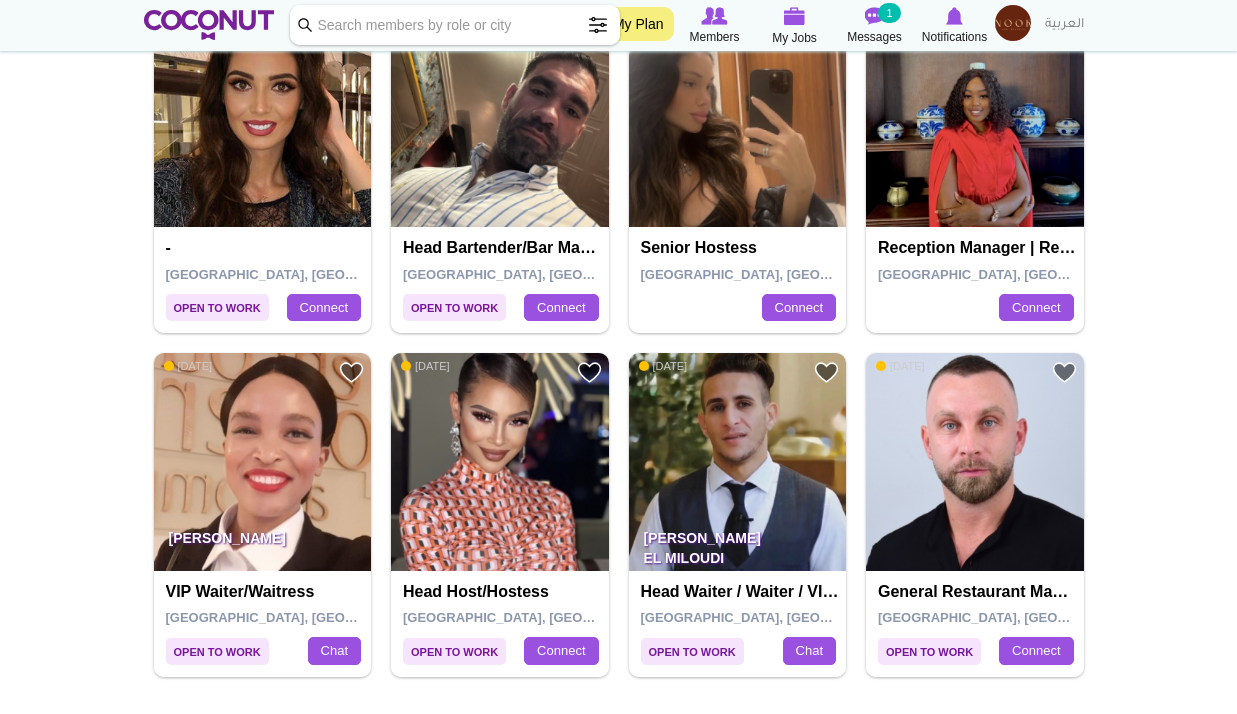 click at bounding box center [500, 119] 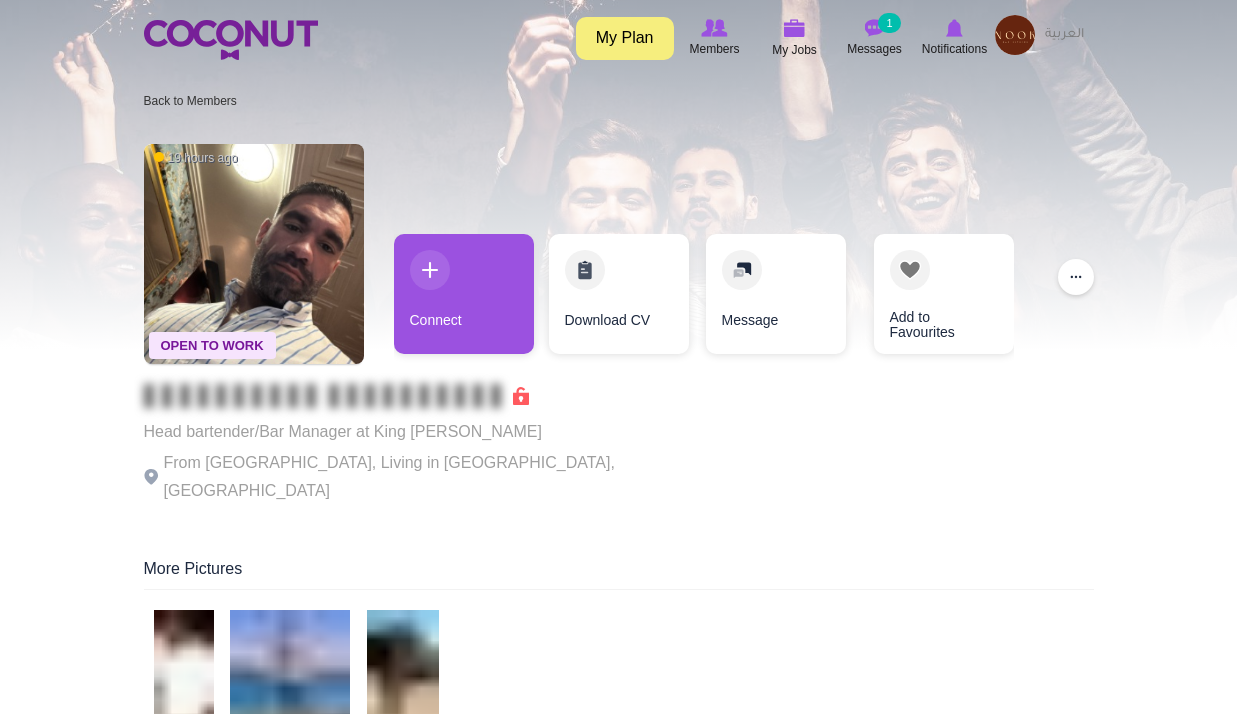scroll, scrollTop: 0, scrollLeft: 0, axis: both 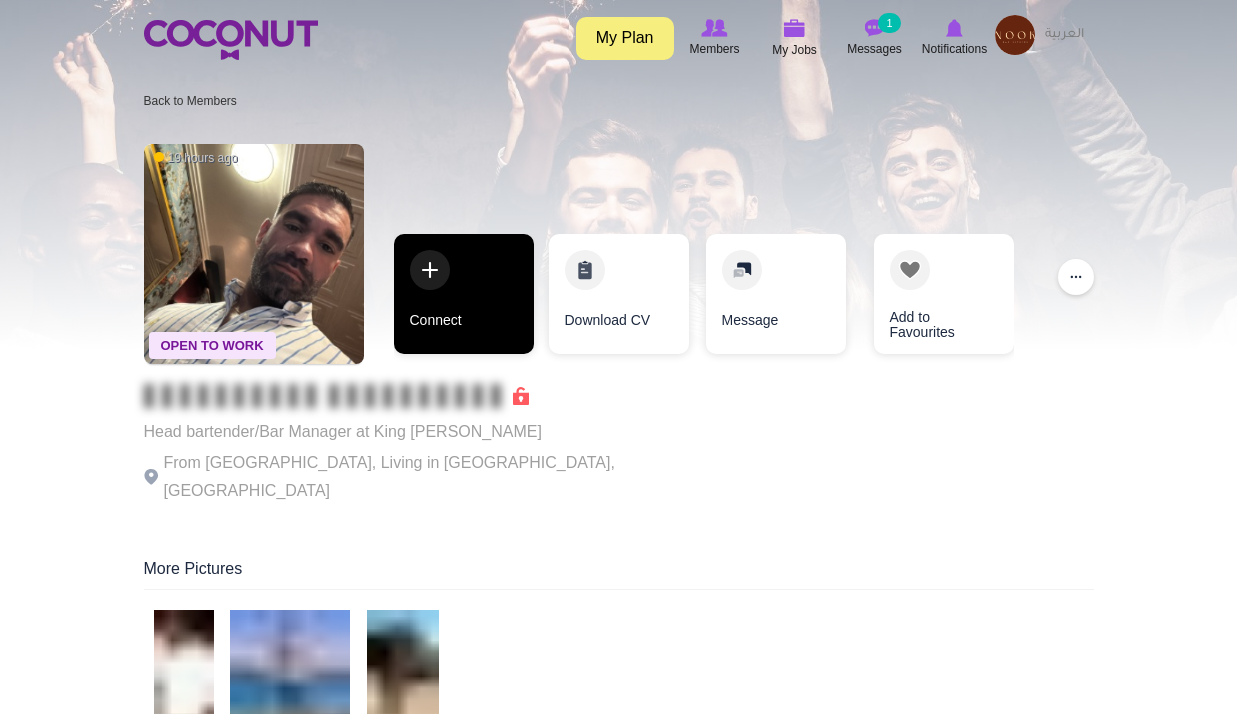 click on "Connect" at bounding box center (464, 294) 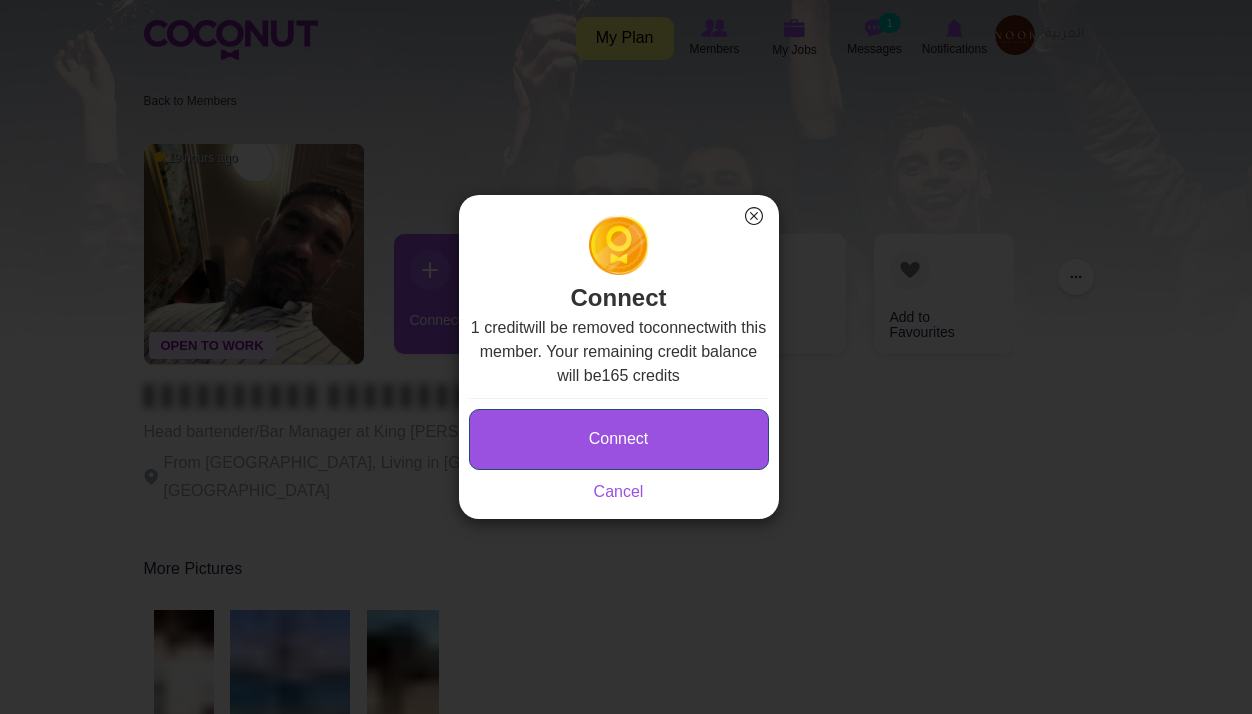 click on "Connect" at bounding box center (619, 439) 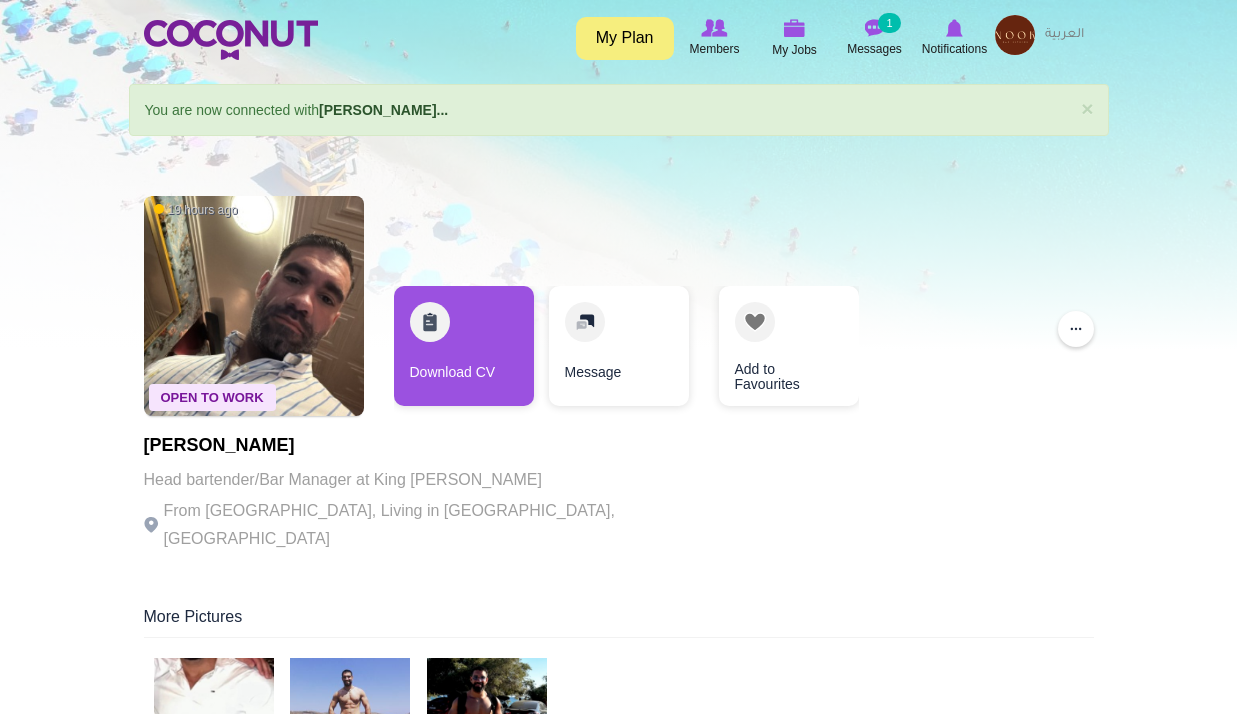 scroll, scrollTop: 0, scrollLeft: 0, axis: both 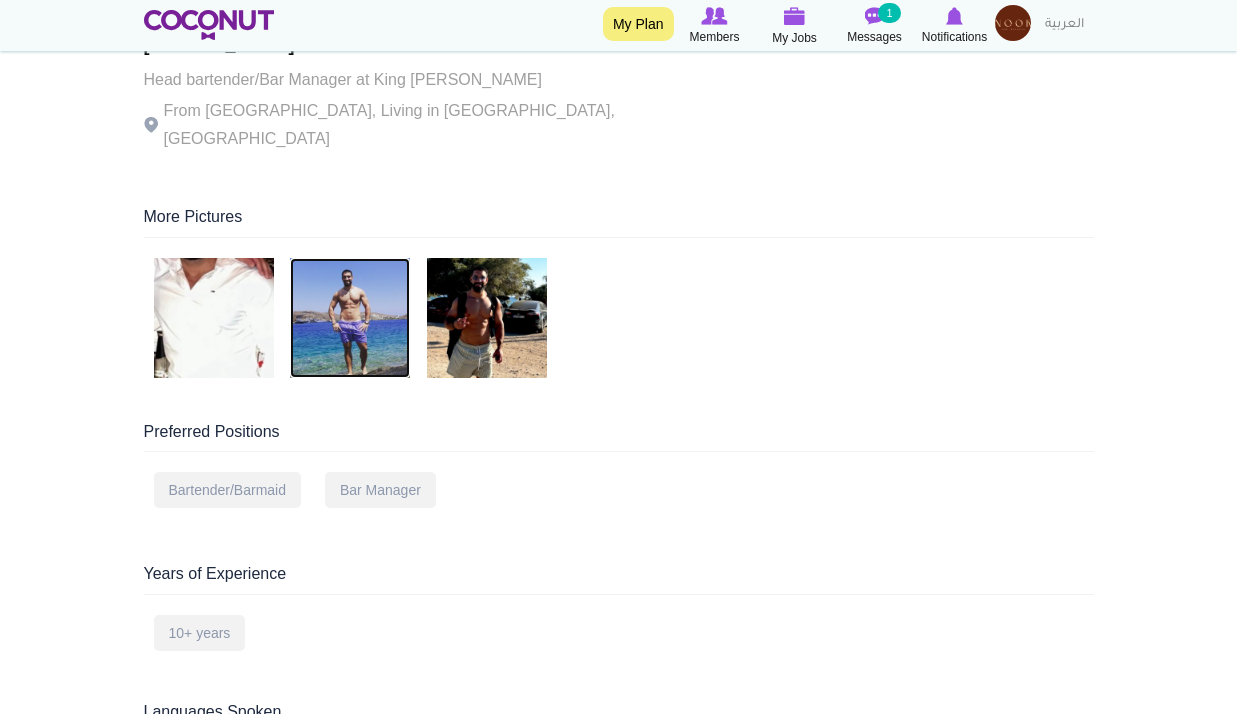 click at bounding box center (350, 318) 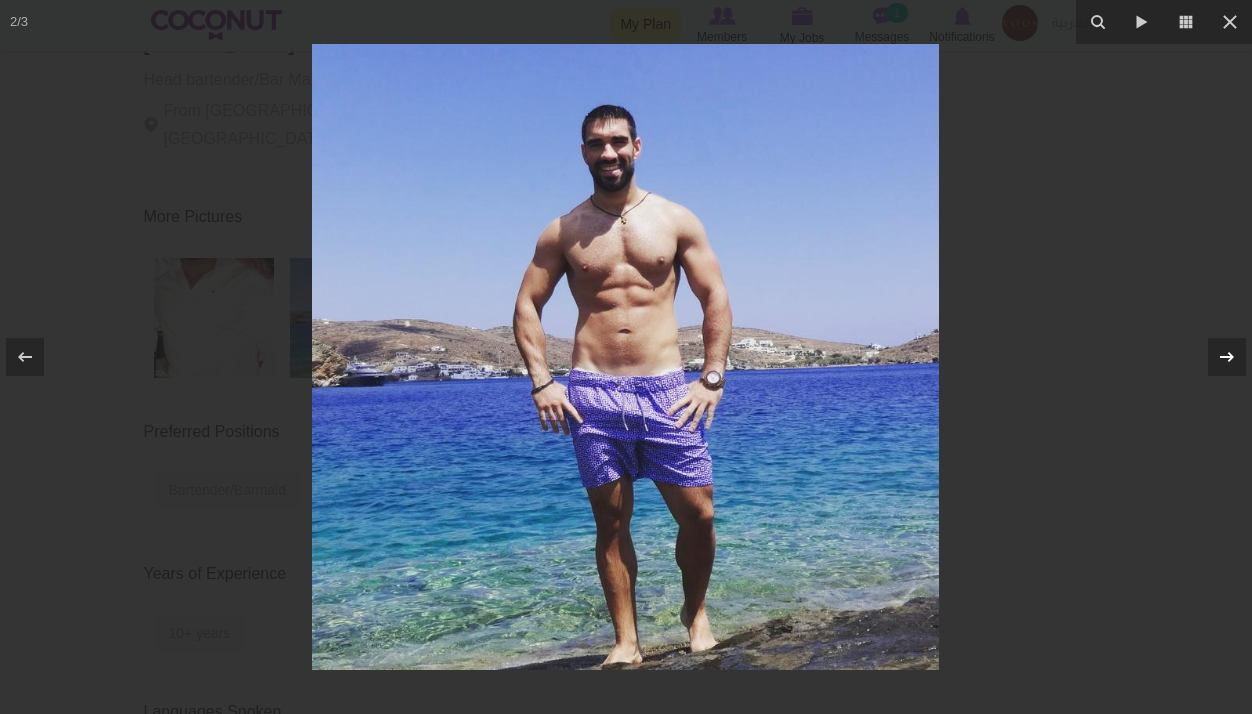 click 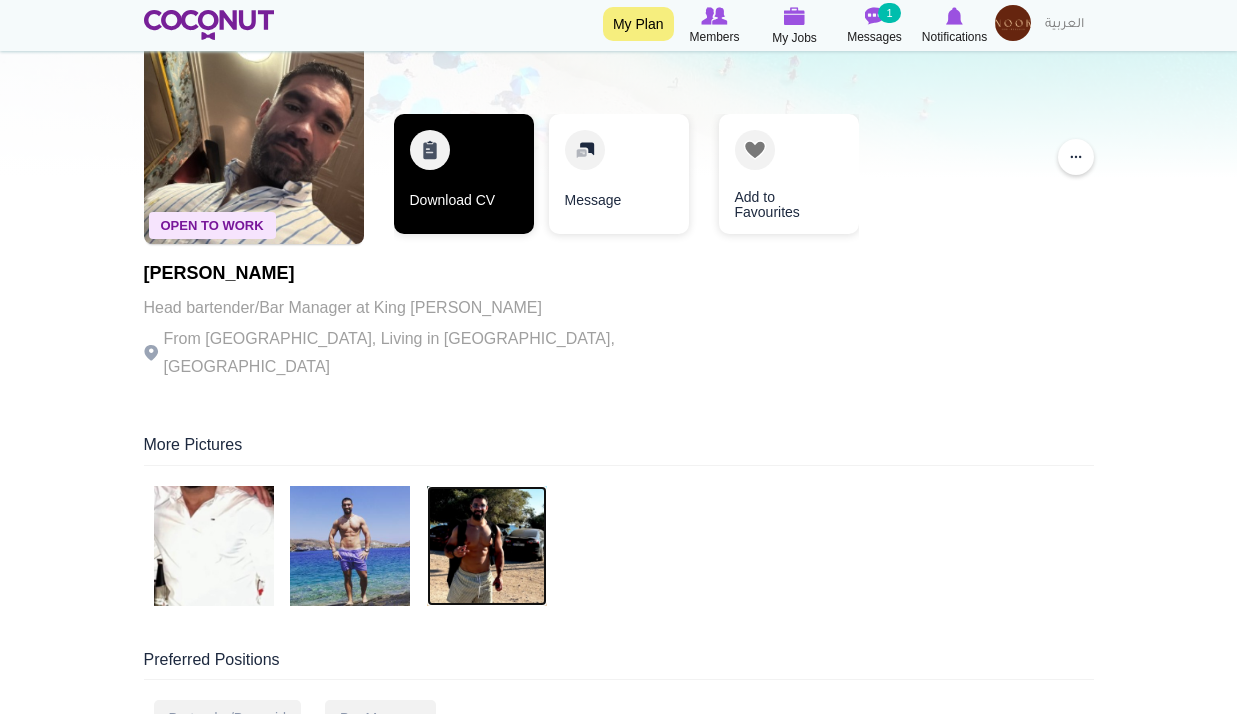 scroll, scrollTop: 0, scrollLeft: 0, axis: both 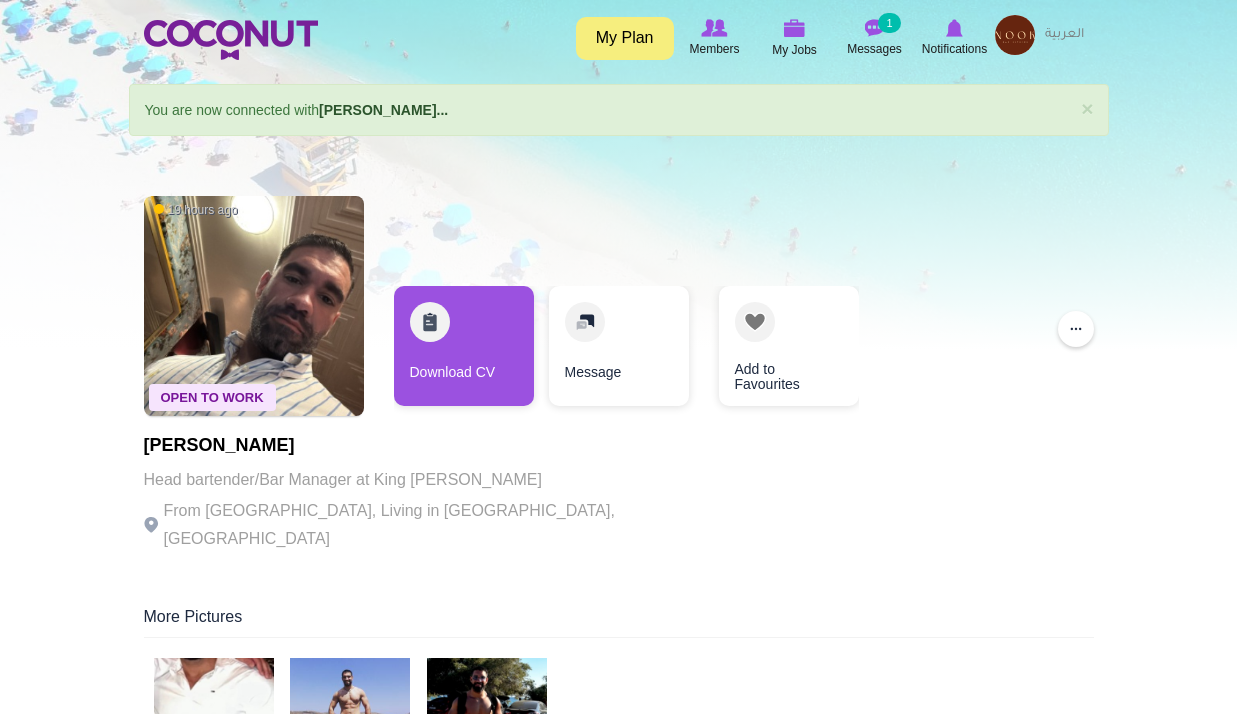 click on "From [GEOGRAPHIC_DATA], Living in [GEOGRAPHIC_DATA], [GEOGRAPHIC_DATA]" at bounding box center (419, 525) 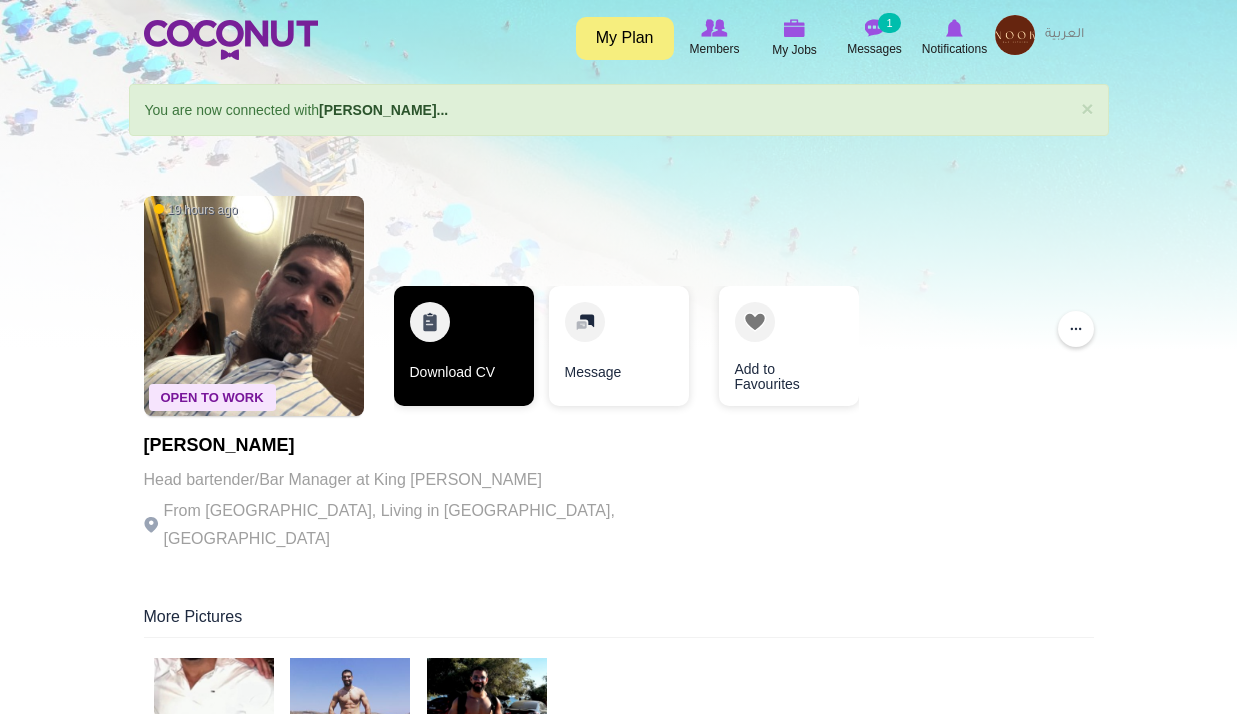 click on "Download CV" at bounding box center (464, 346) 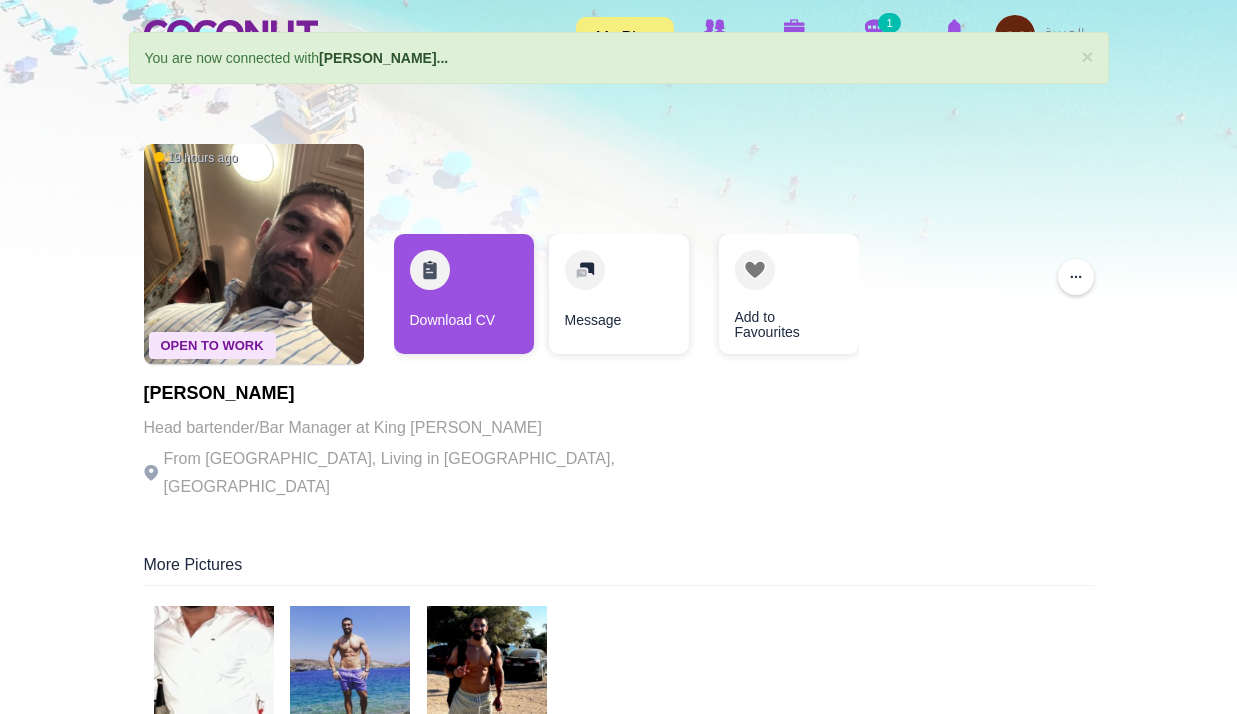 scroll, scrollTop: 200, scrollLeft: 0, axis: vertical 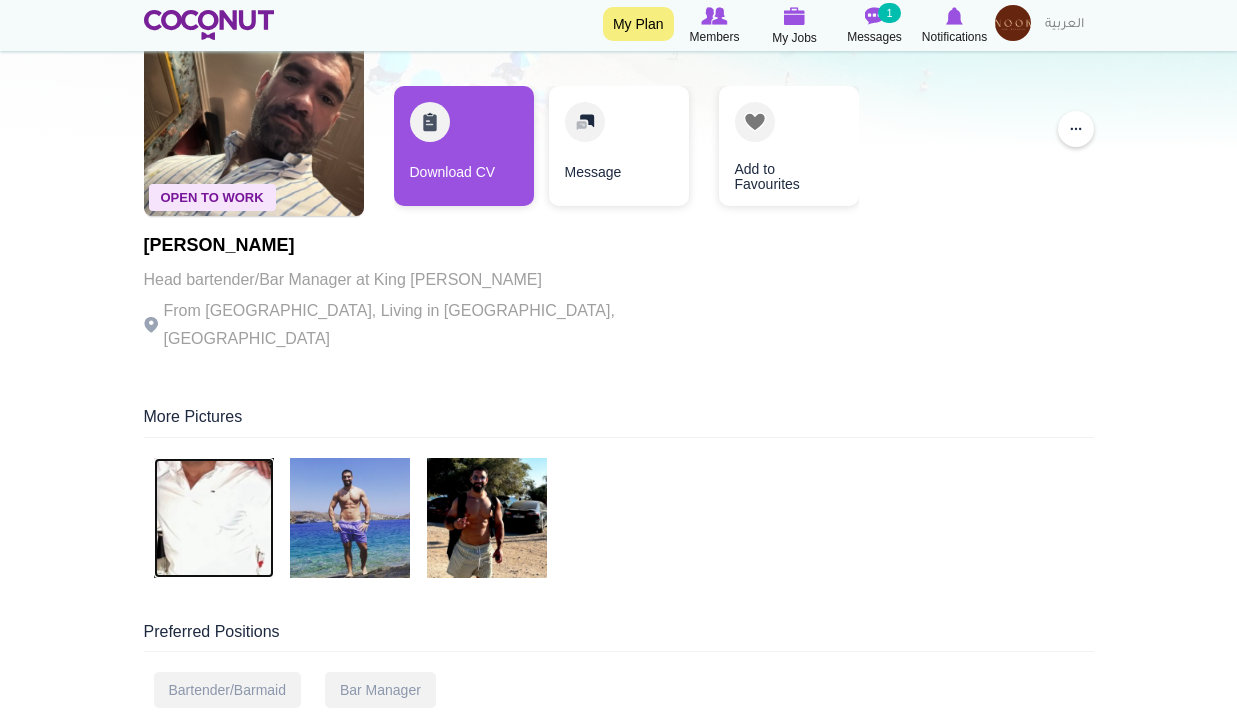 click at bounding box center [214, 518] 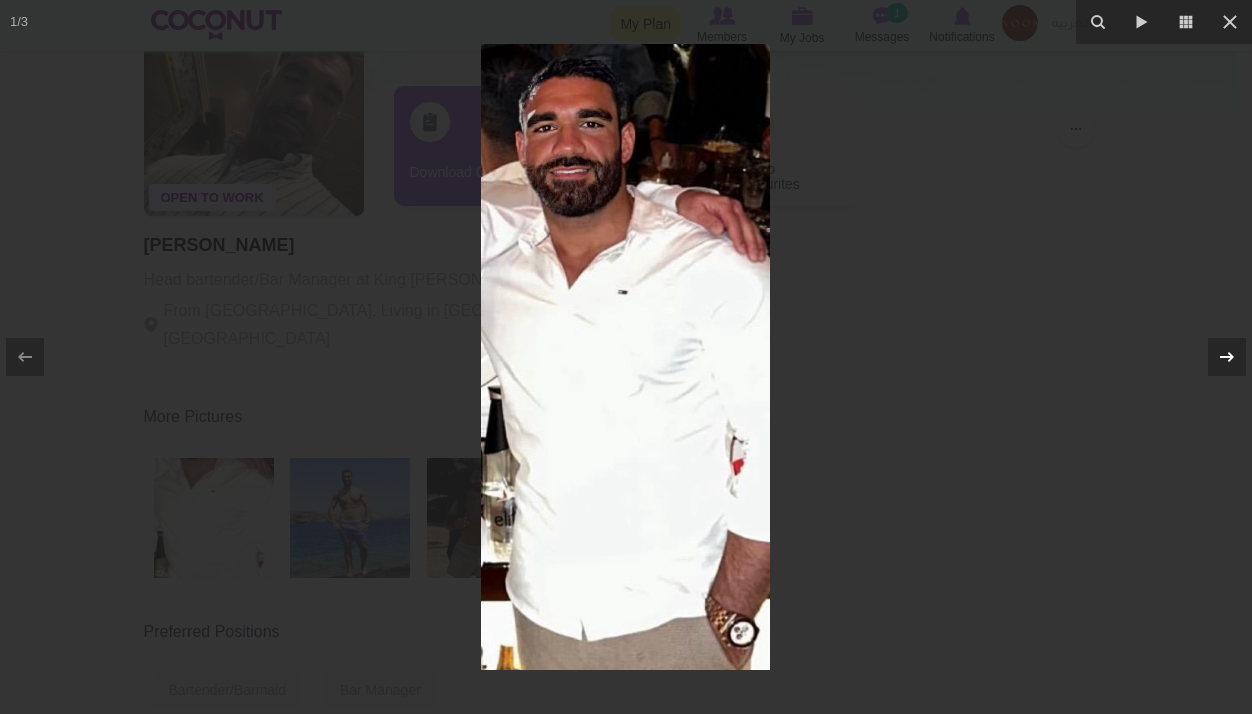 click 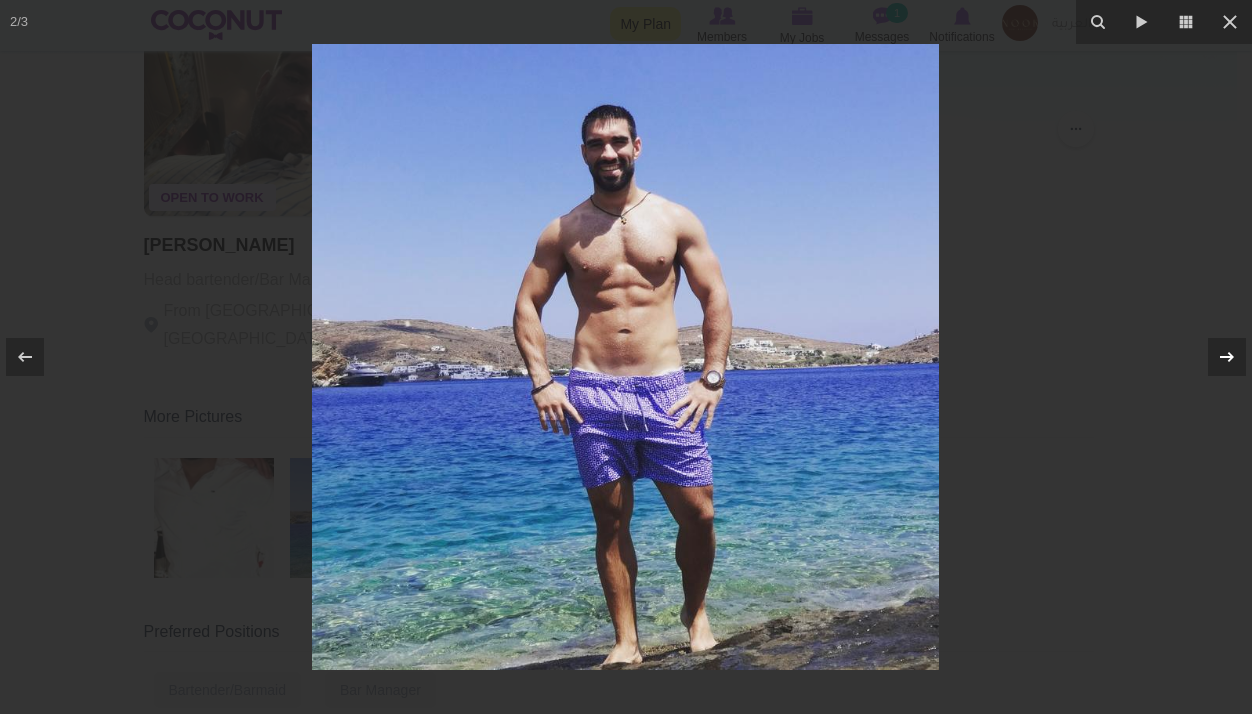 click 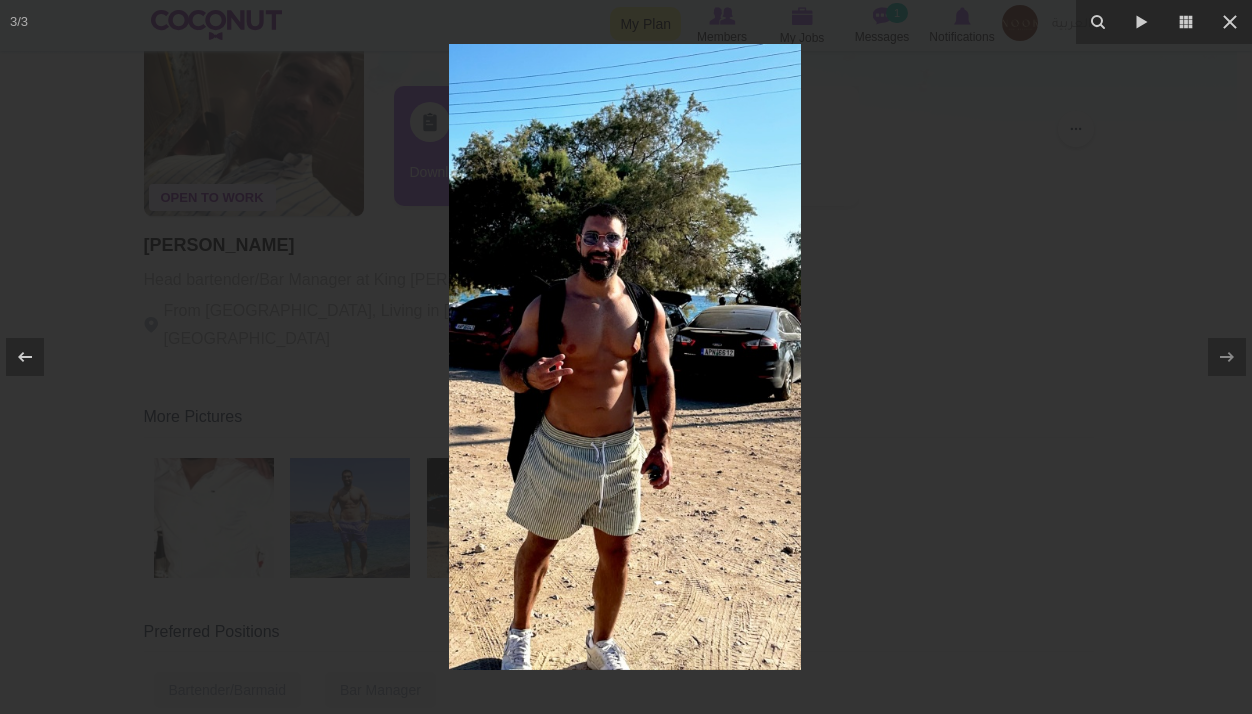 drag, startPoint x: 961, startPoint y: 309, endPoint x: 915, endPoint y: 309, distance: 46 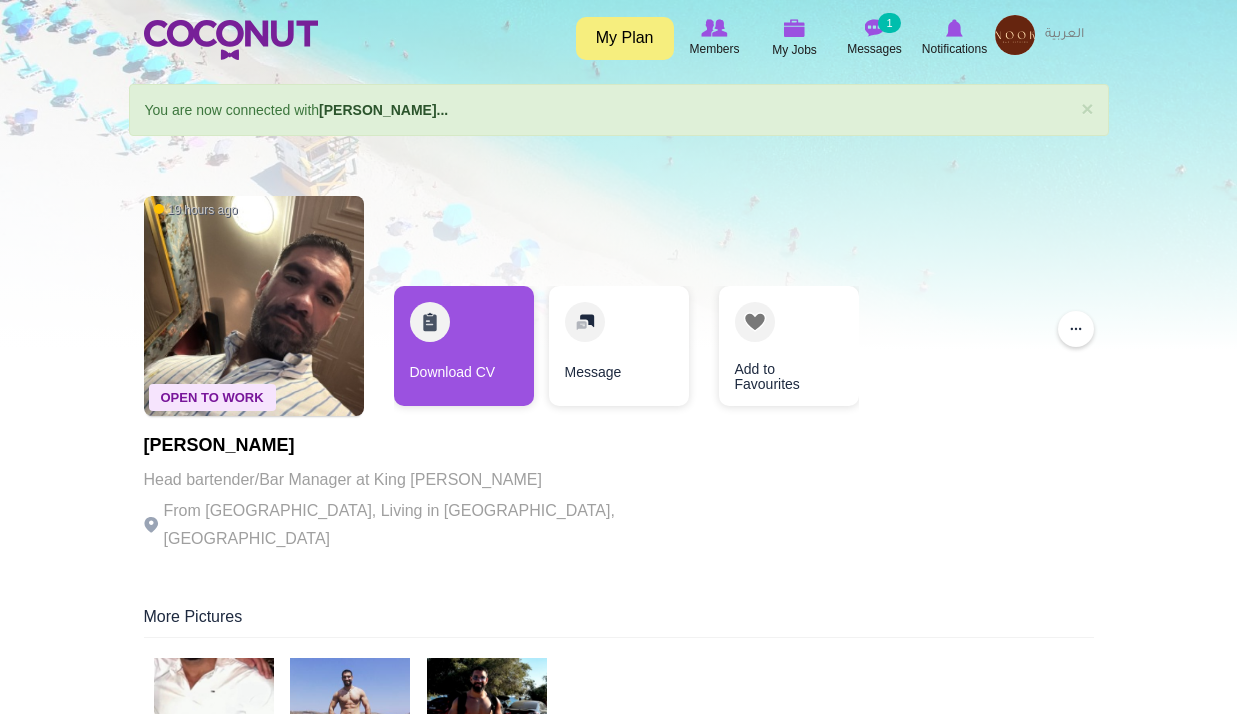 scroll, scrollTop: 0, scrollLeft: 0, axis: both 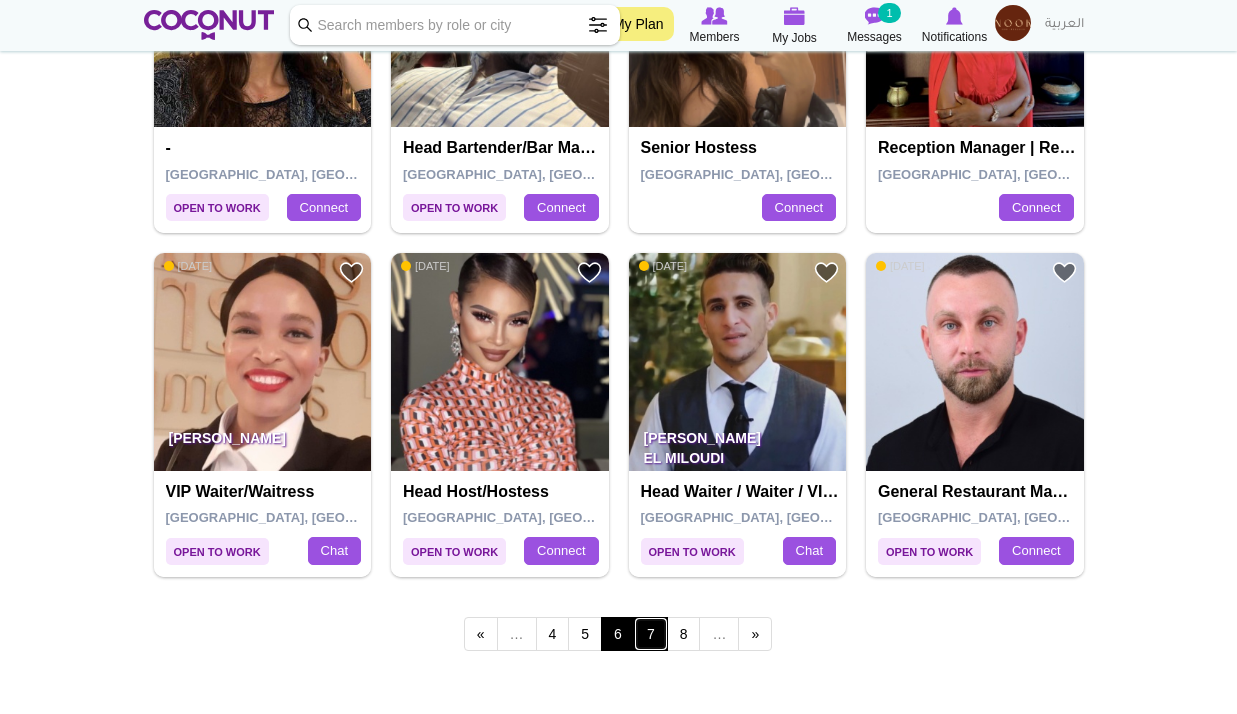 click on "7" at bounding box center (651, 634) 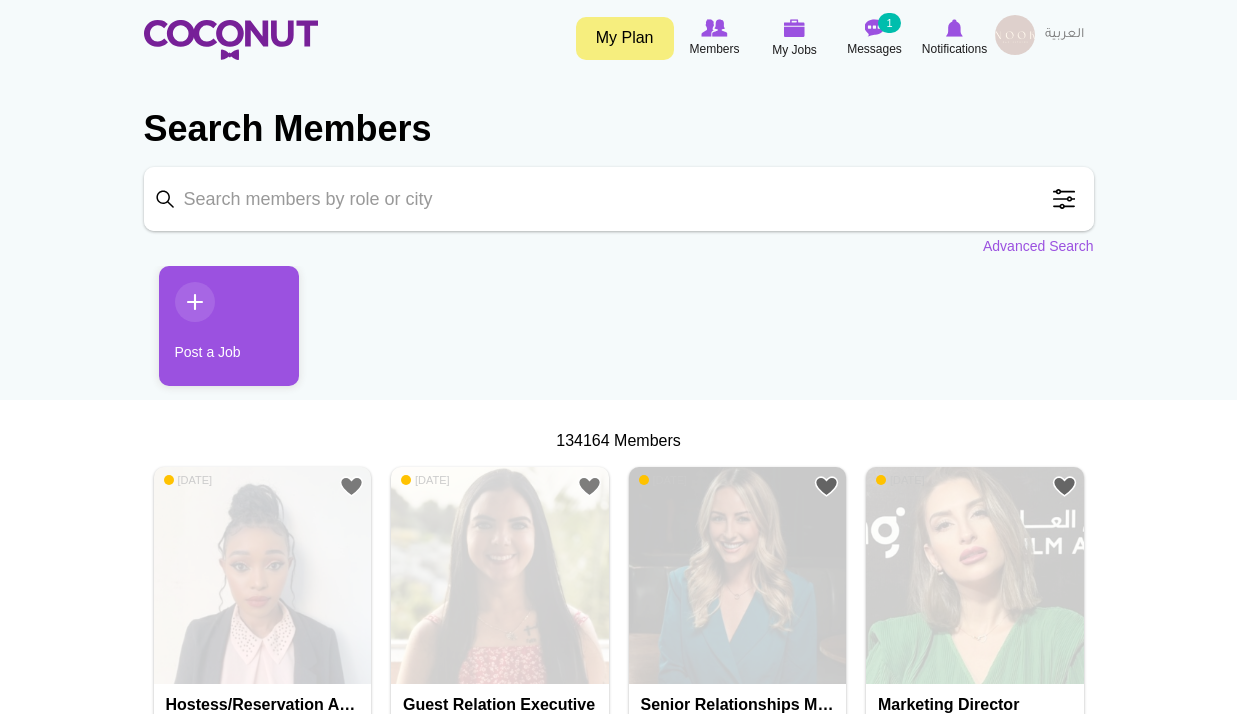 scroll, scrollTop: 0, scrollLeft: 0, axis: both 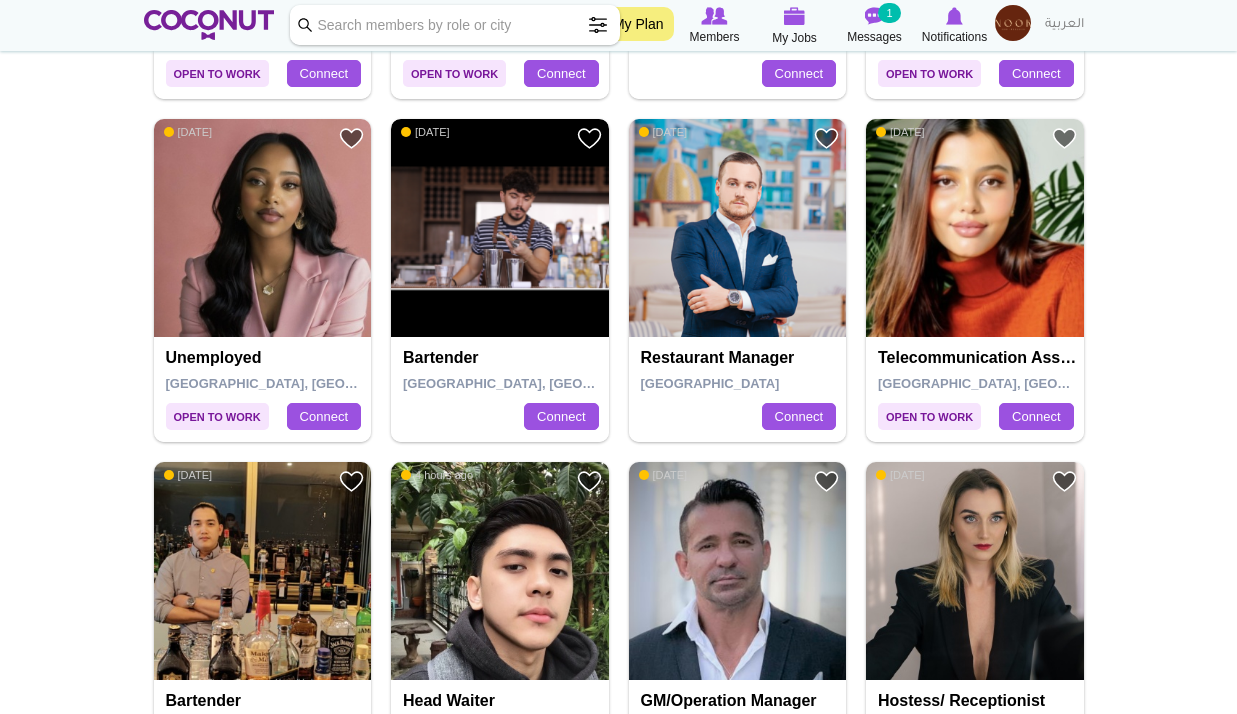 click at bounding box center [500, 228] 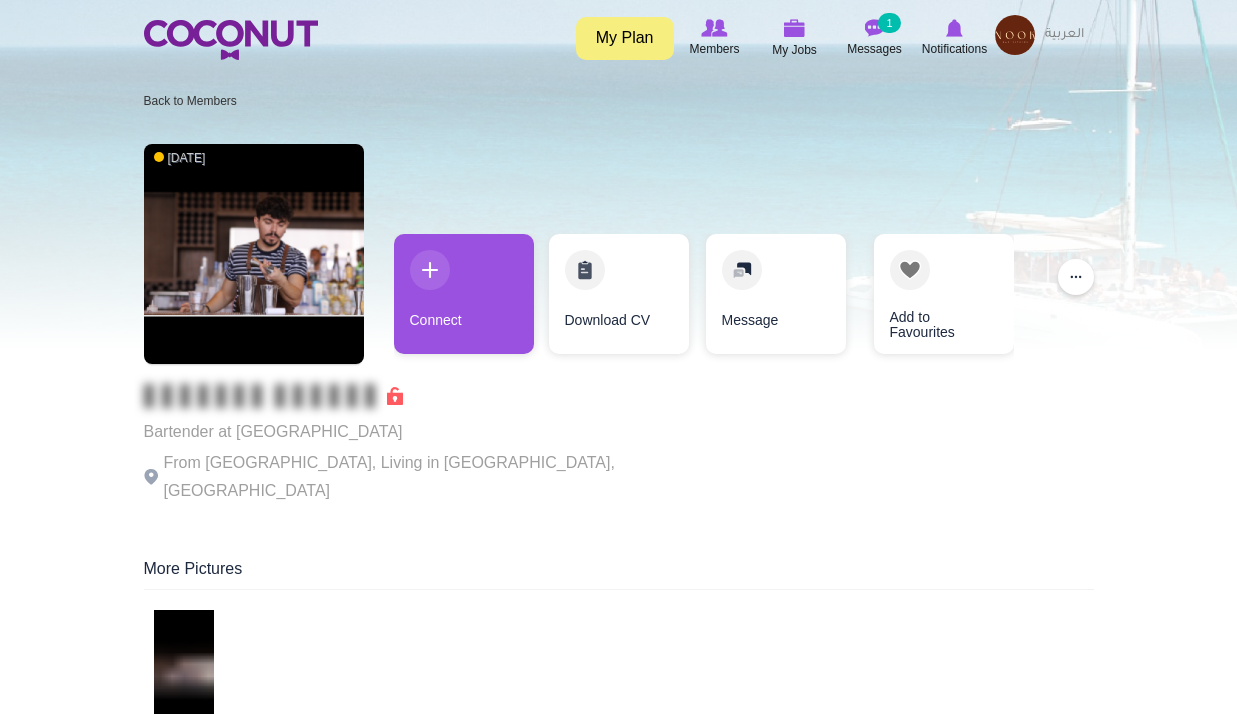 scroll, scrollTop: 0, scrollLeft: 0, axis: both 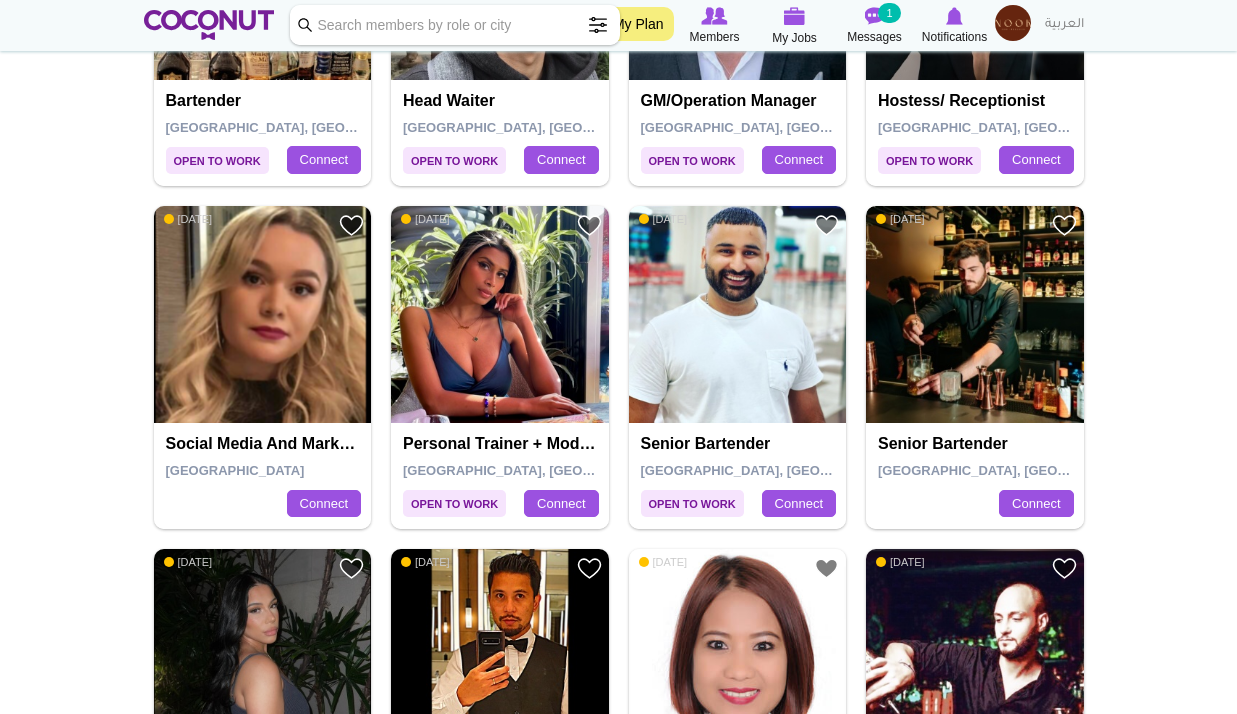 click at bounding box center (975, 315) 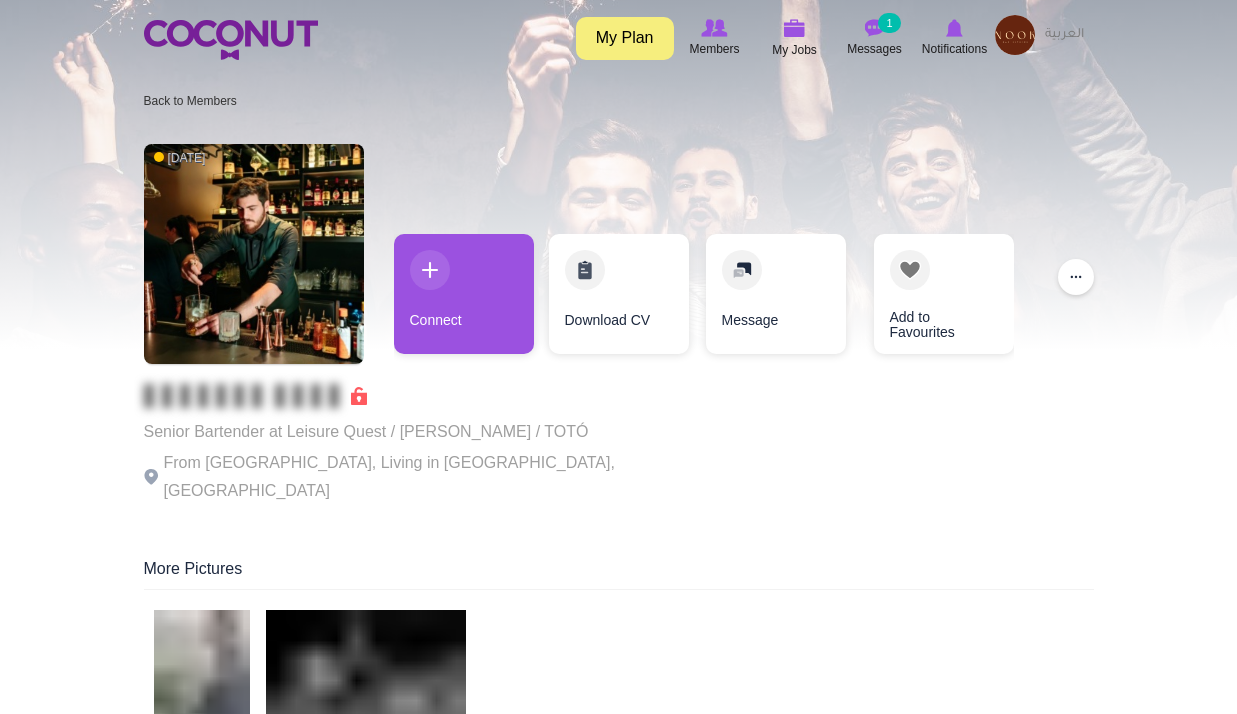 scroll, scrollTop: 0, scrollLeft: 0, axis: both 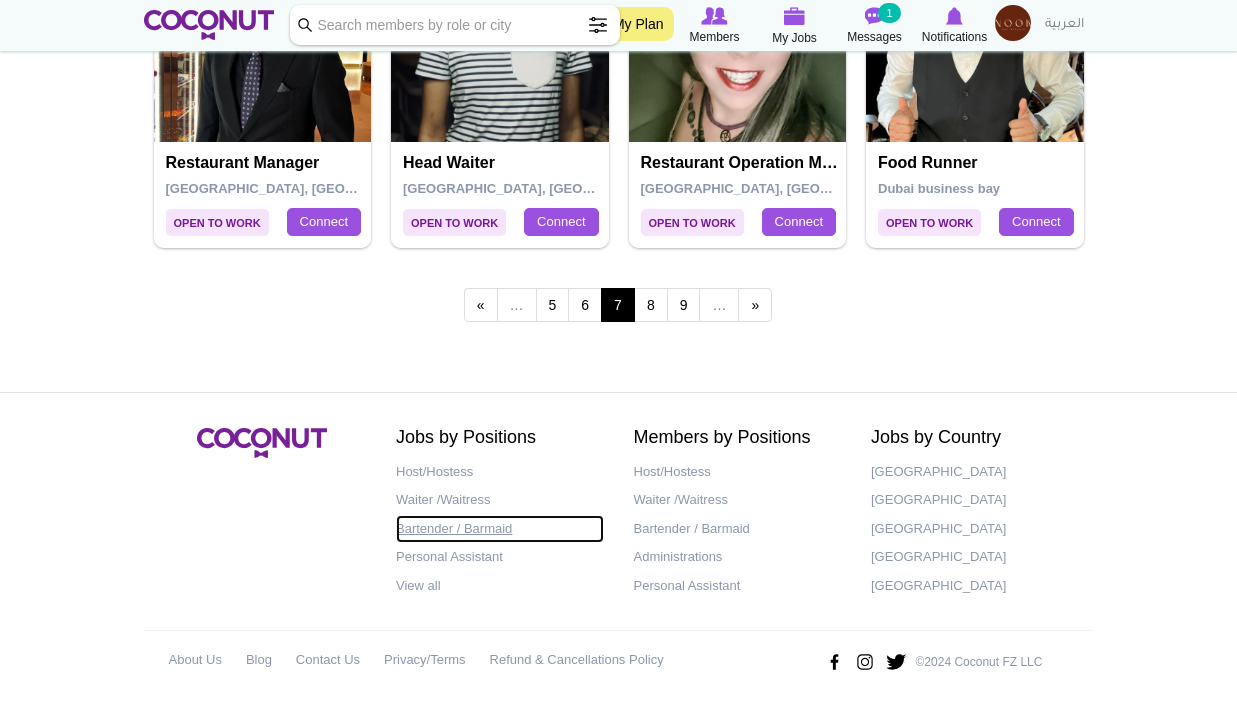 click on "Bartender / Barmaid" at bounding box center (500, 529) 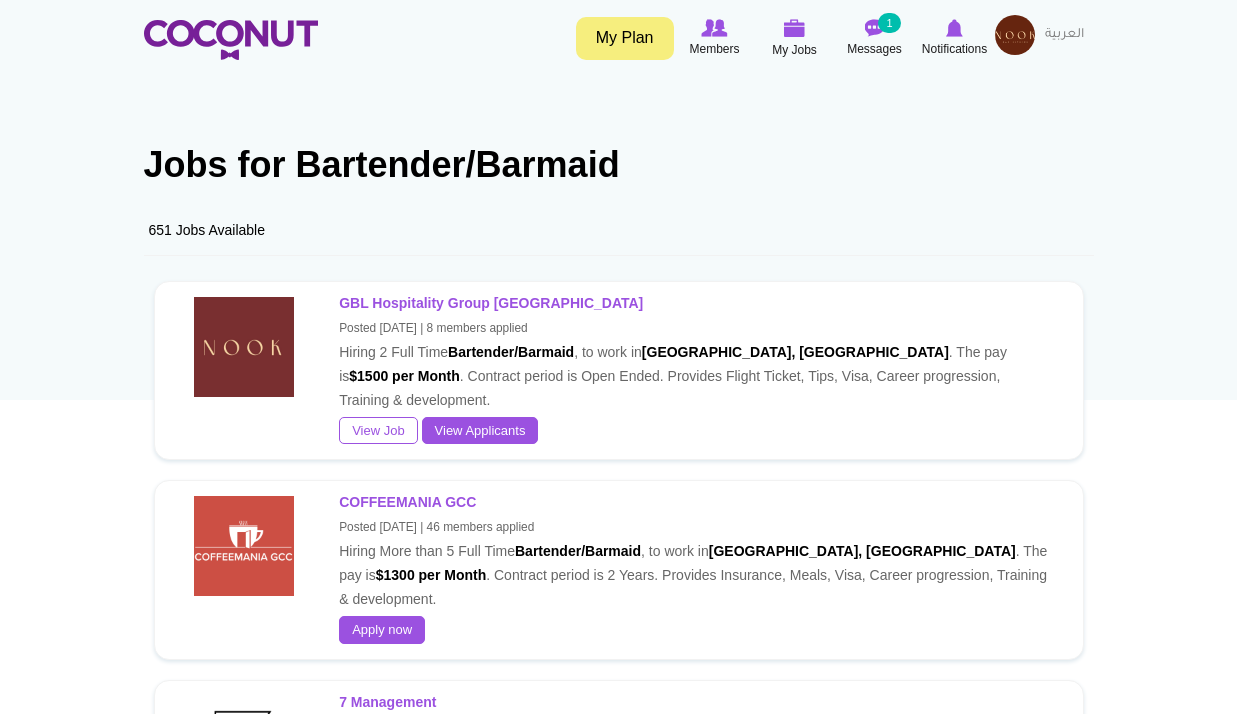 scroll, scrollTop: 0, scrollLeft: 0, axis: both 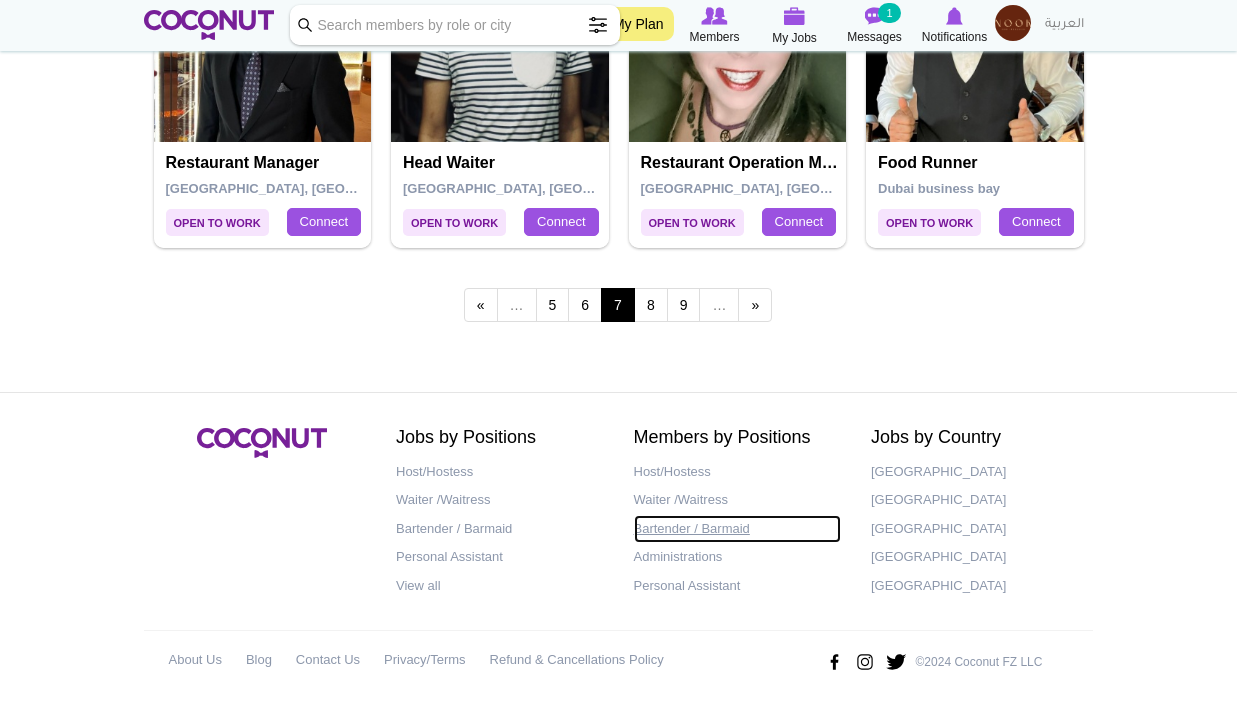 click on "Bartender / Barmaid" at bounding box center (738, 529) 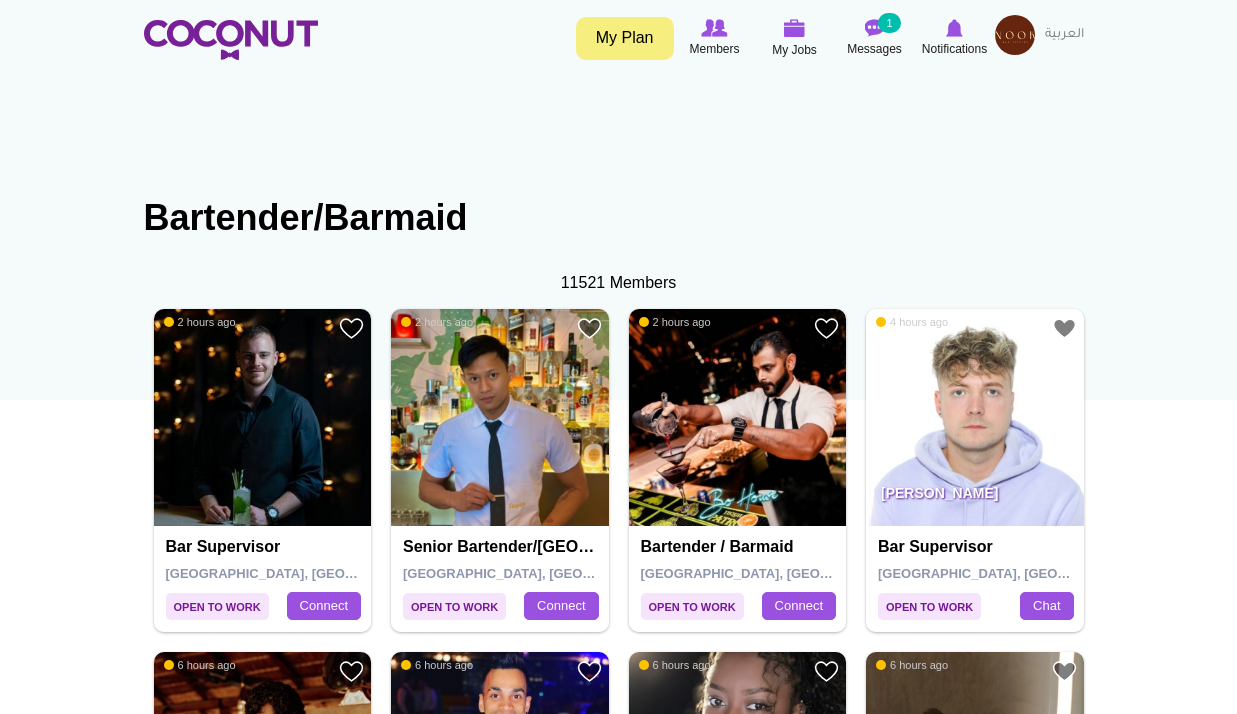 scroll, scrollTop: 0, scrollLeft: 0, axis: both 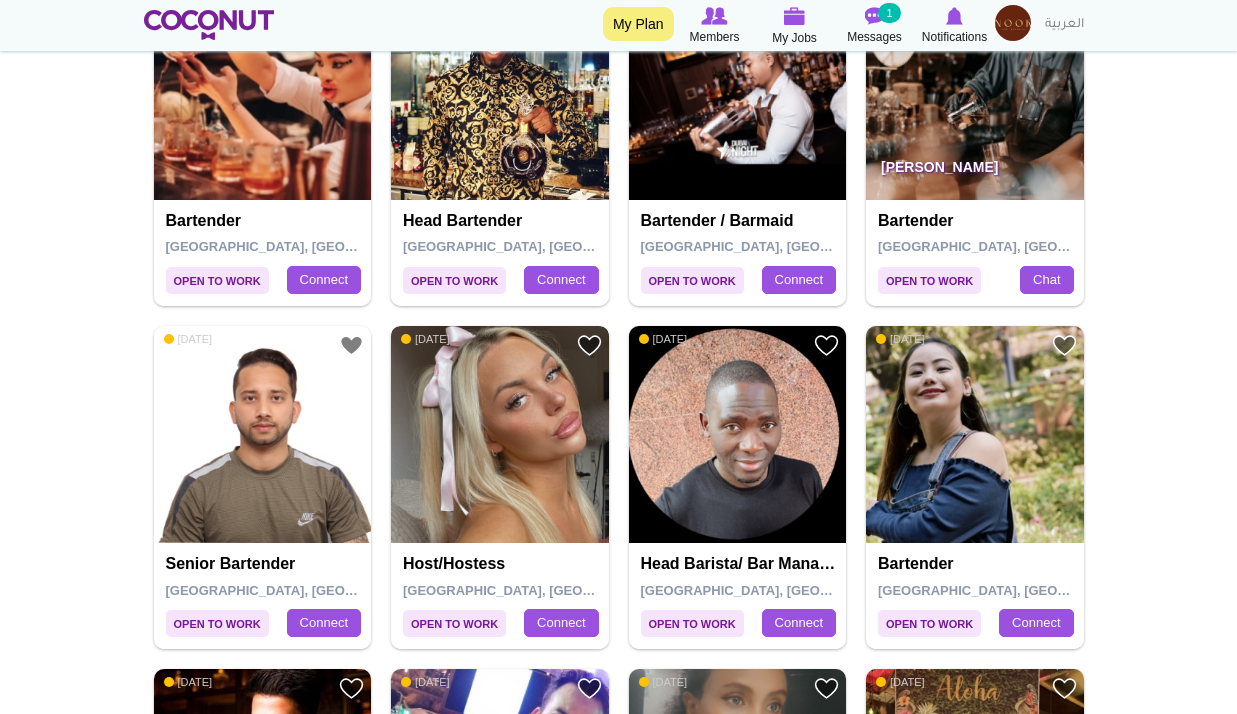 click at bounding box center (500, 435) 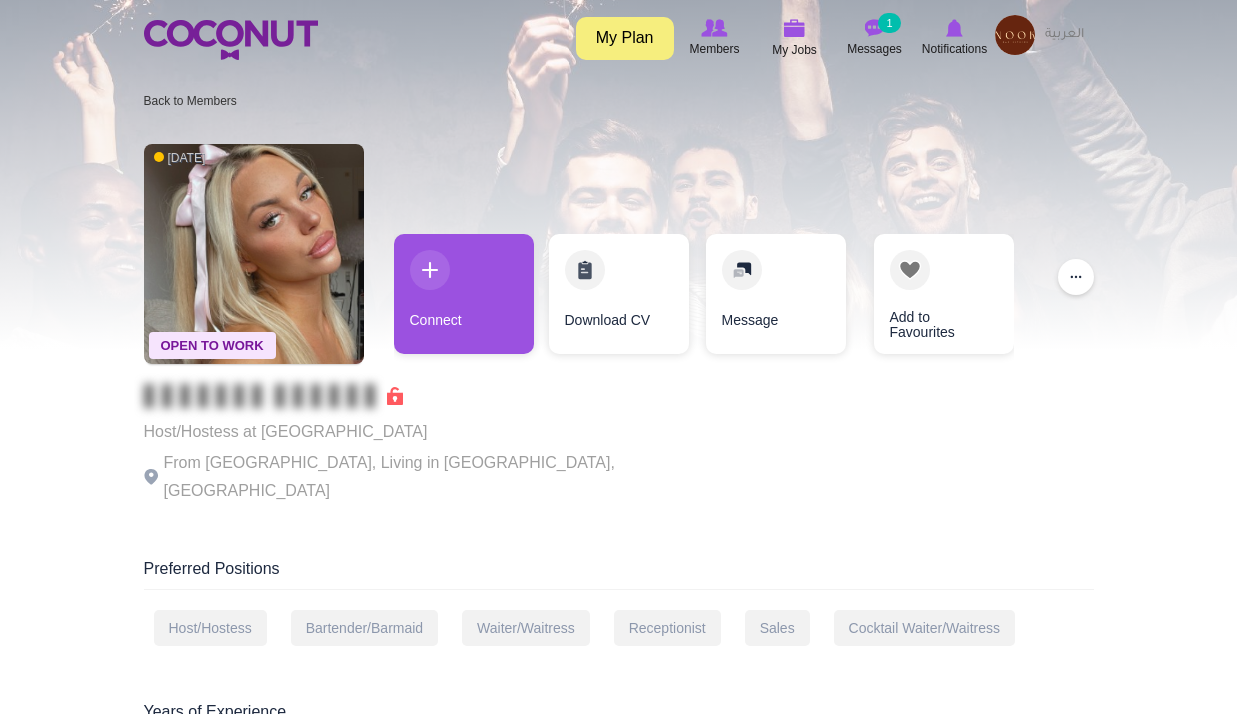 scroll, scrollTop: 0, scrollLeft: 0, axis: both 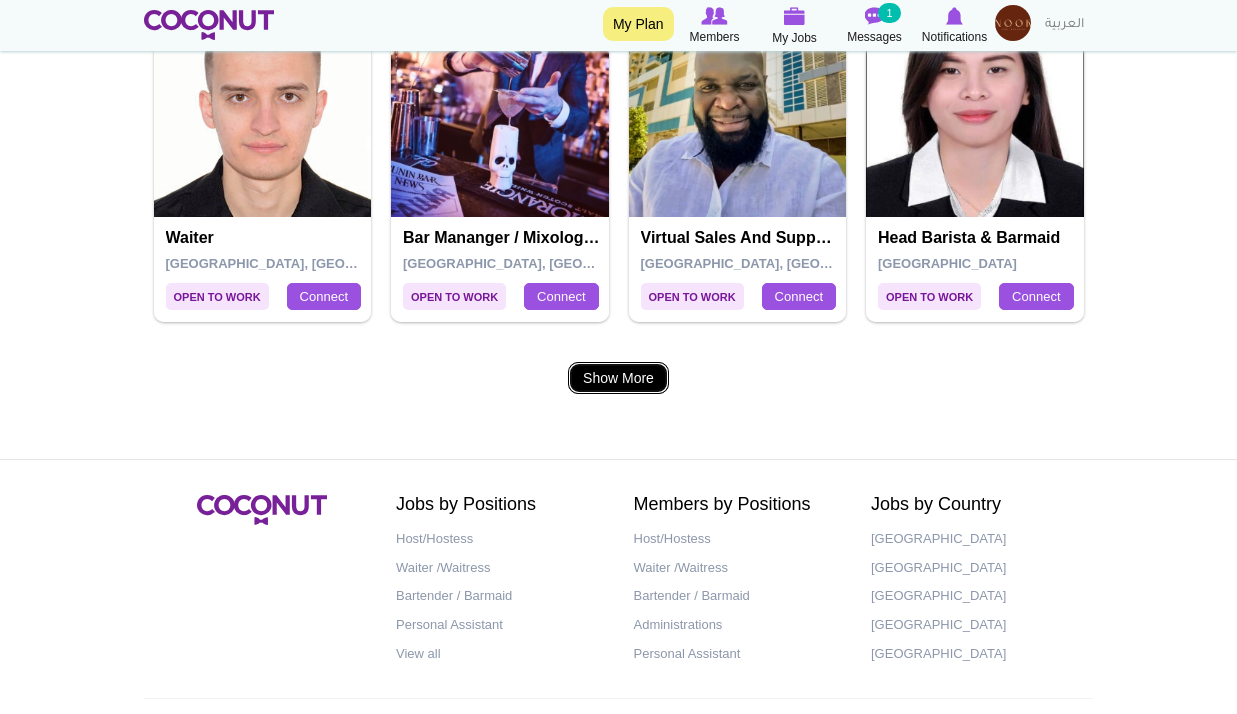 click on "Show More" at bounding box center [618, 378] 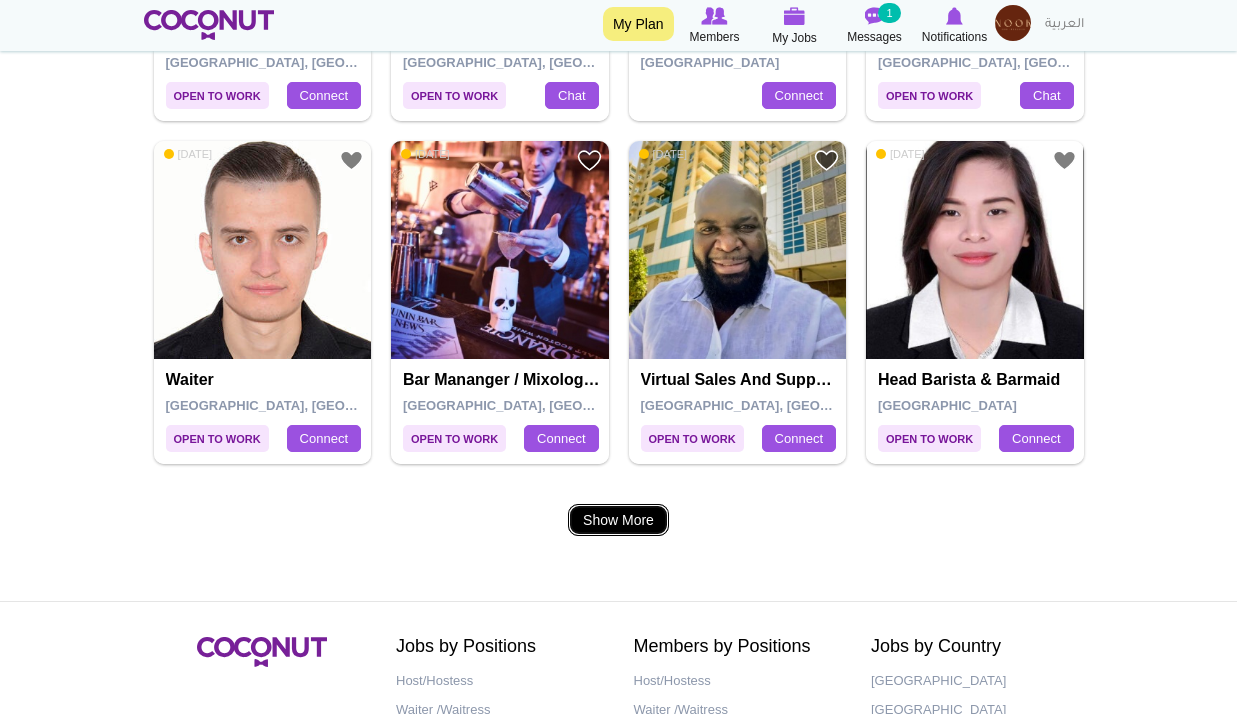 scroll, scrollTop: 3100, scrollLeft: 0, axis: vertical 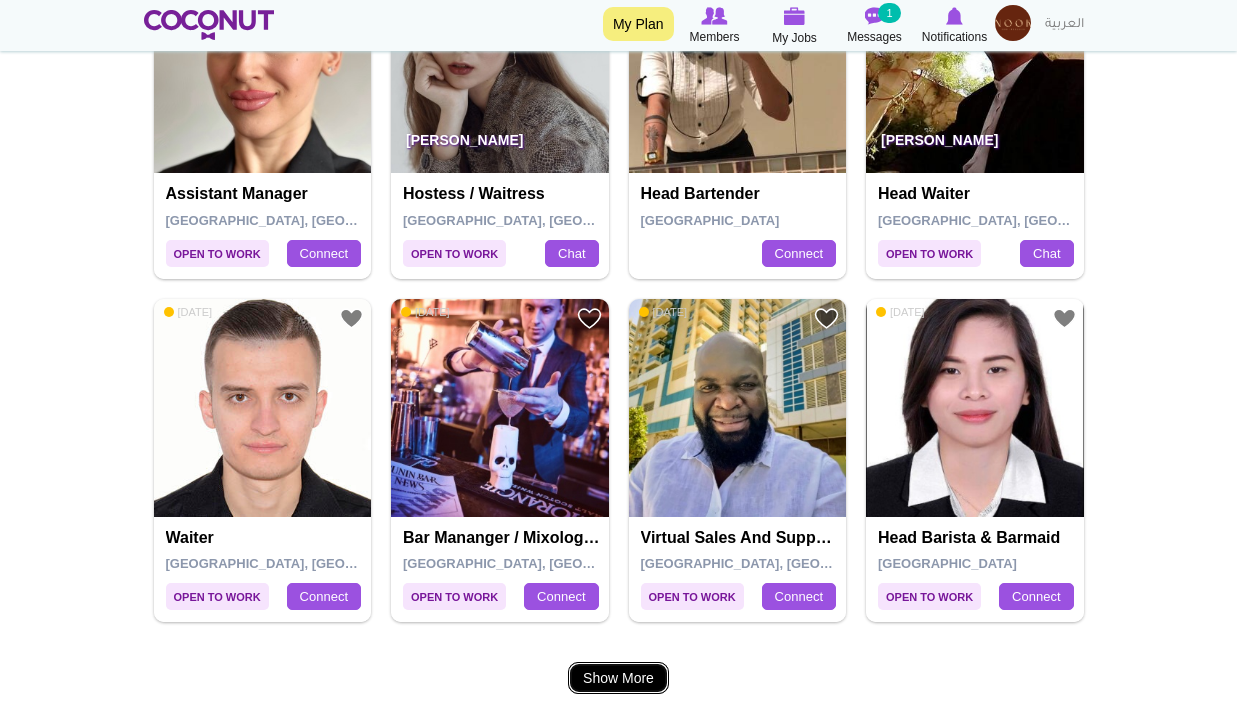 click on "Show More" at bounding box center (618, 678) 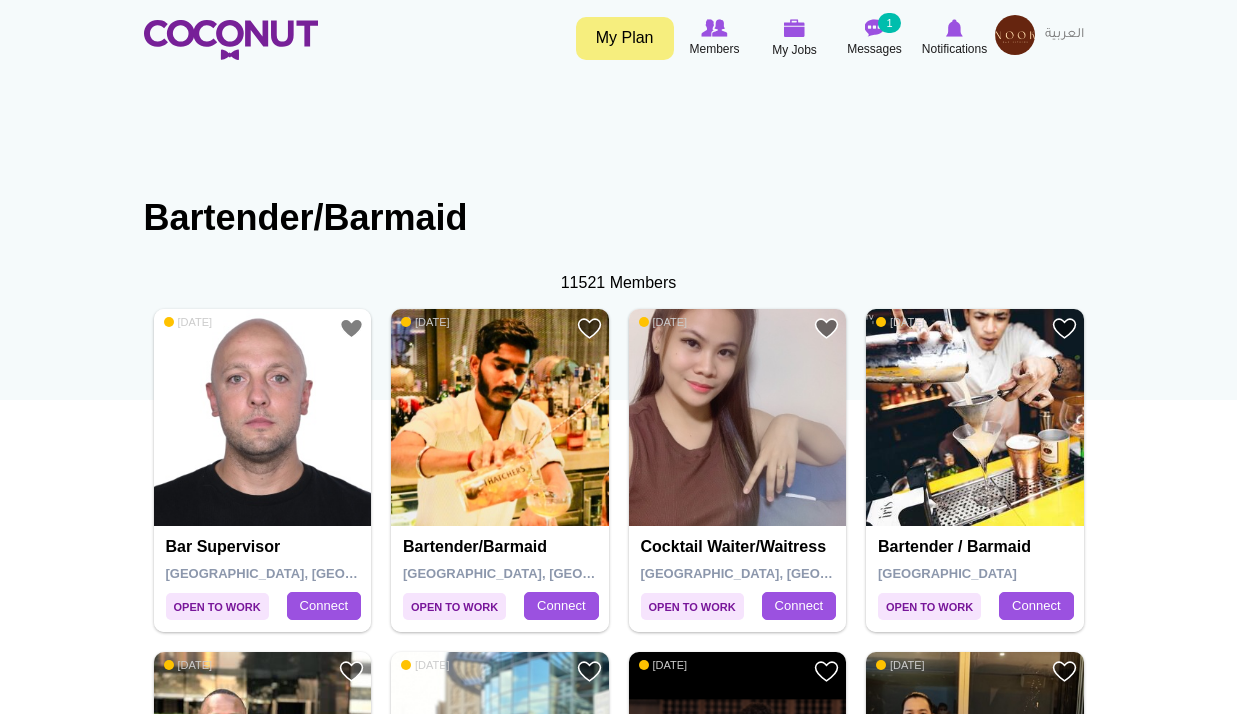 scroll, scrollTop: 0, scrollLeft: 0, axis: both 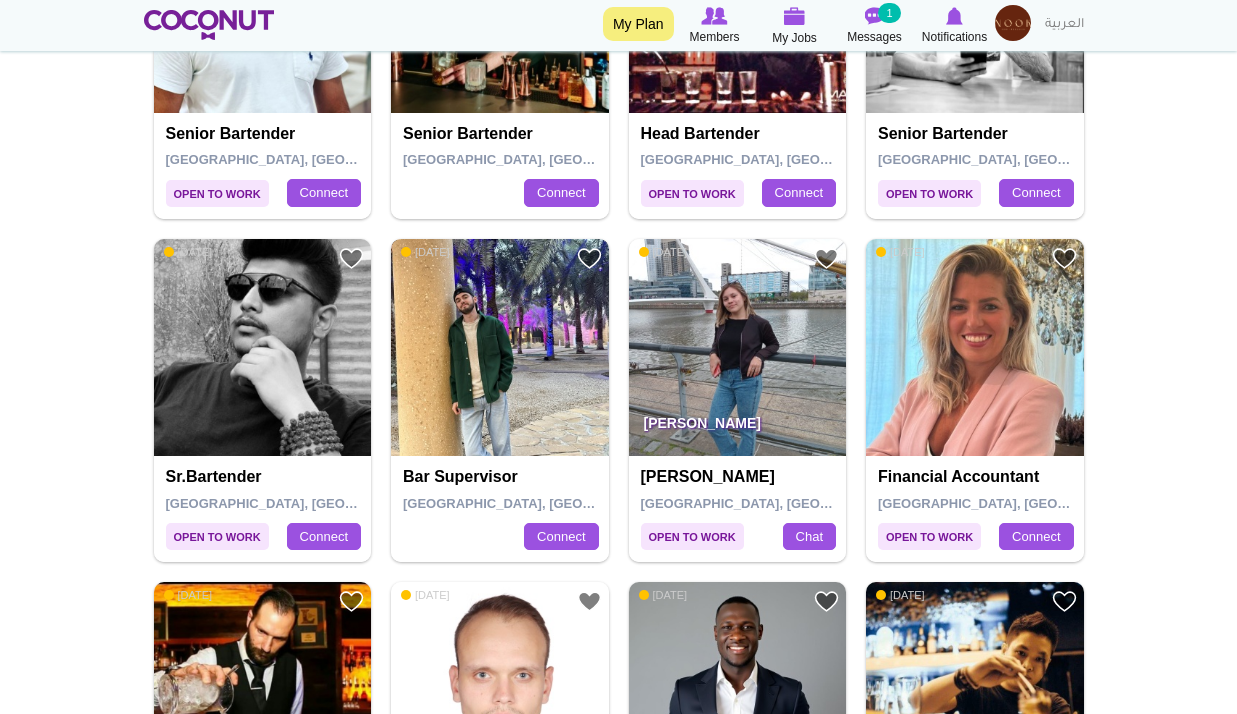 click at bounding box center (500, 348) 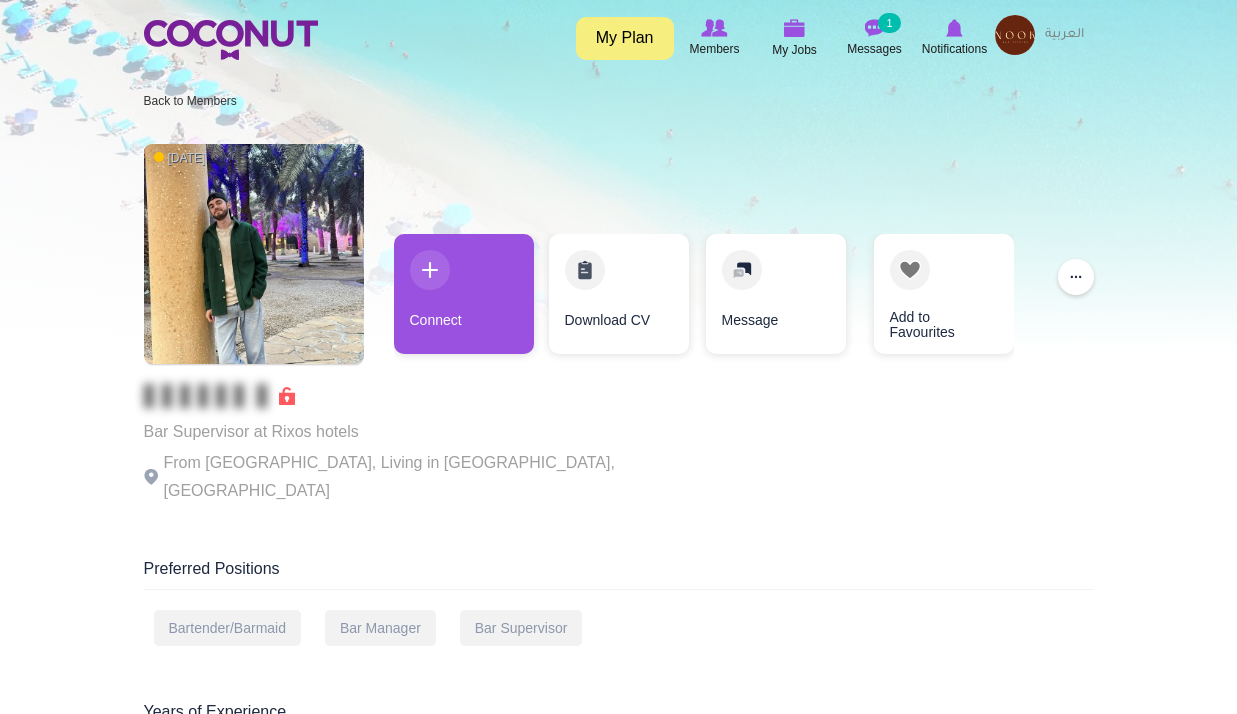 scroll, scrollTop: 0, scrollLeft: 0, axis: both 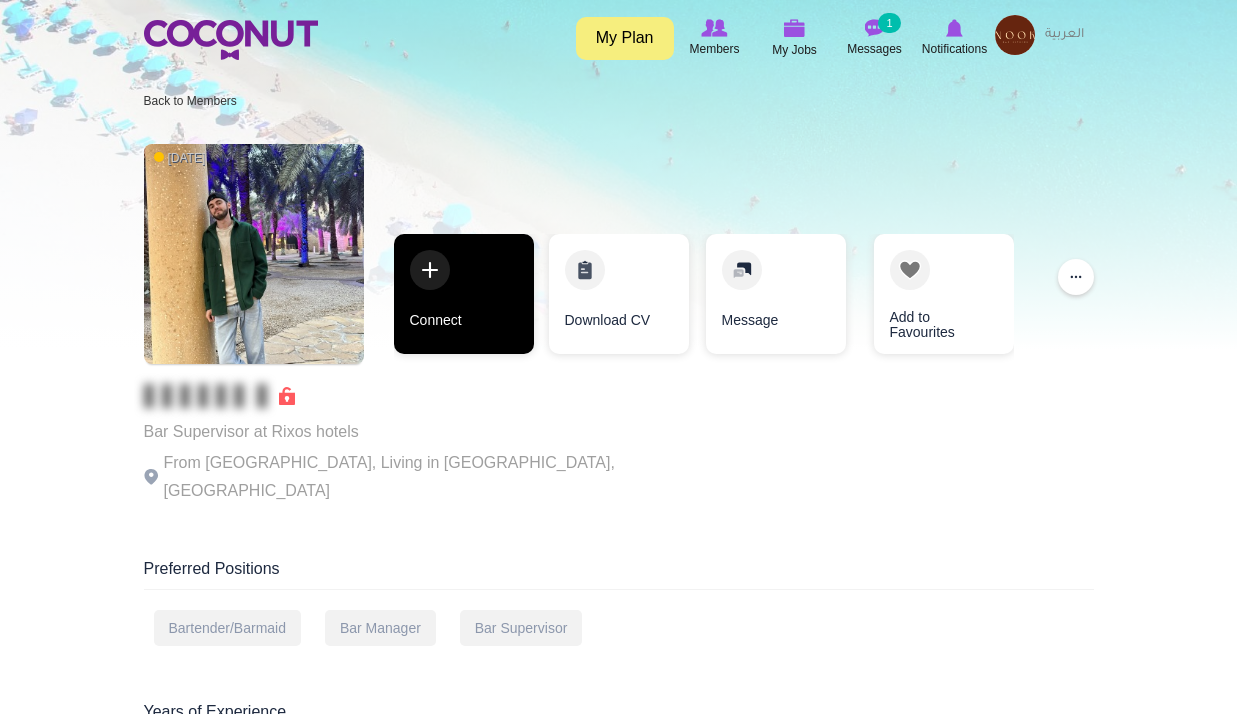 click on "Connect" at bounding box center (464, 294) 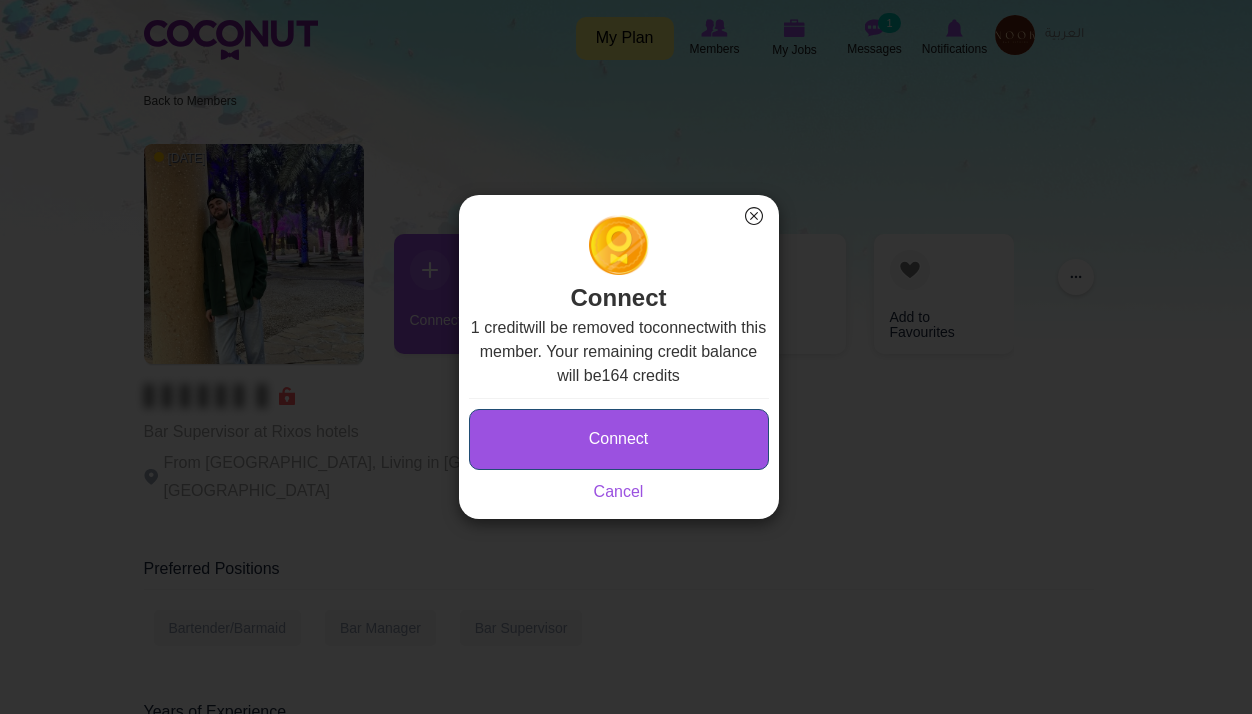 click on "Connect" at bounding box center [619, 439] 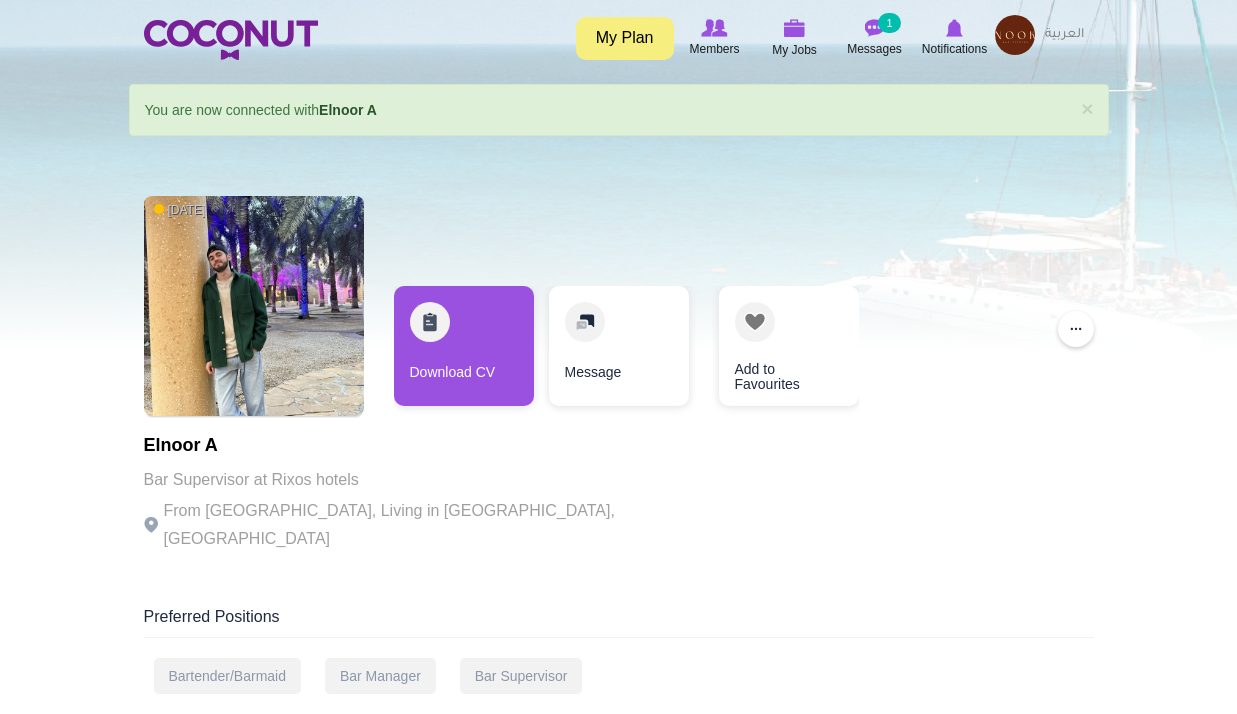 scroll, scrollTop: 0, scrollLeft: 0, axis: both 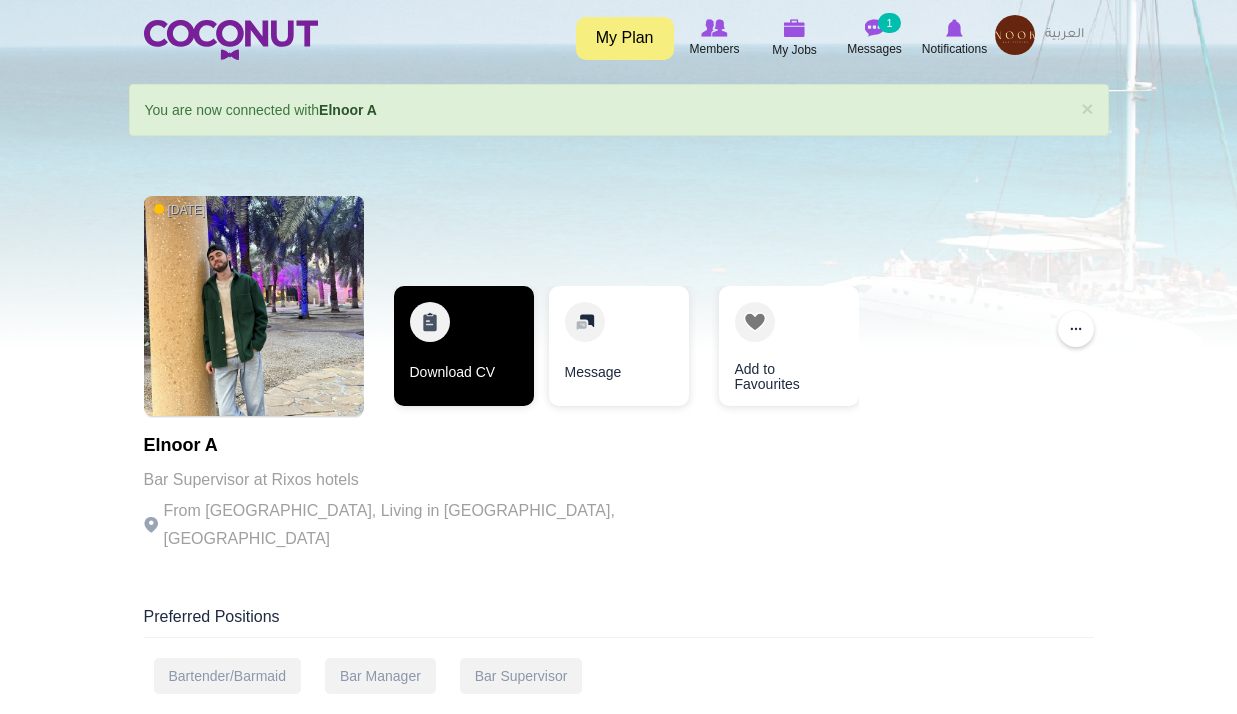 click on "Download CV" at bounding box center (464, 346) 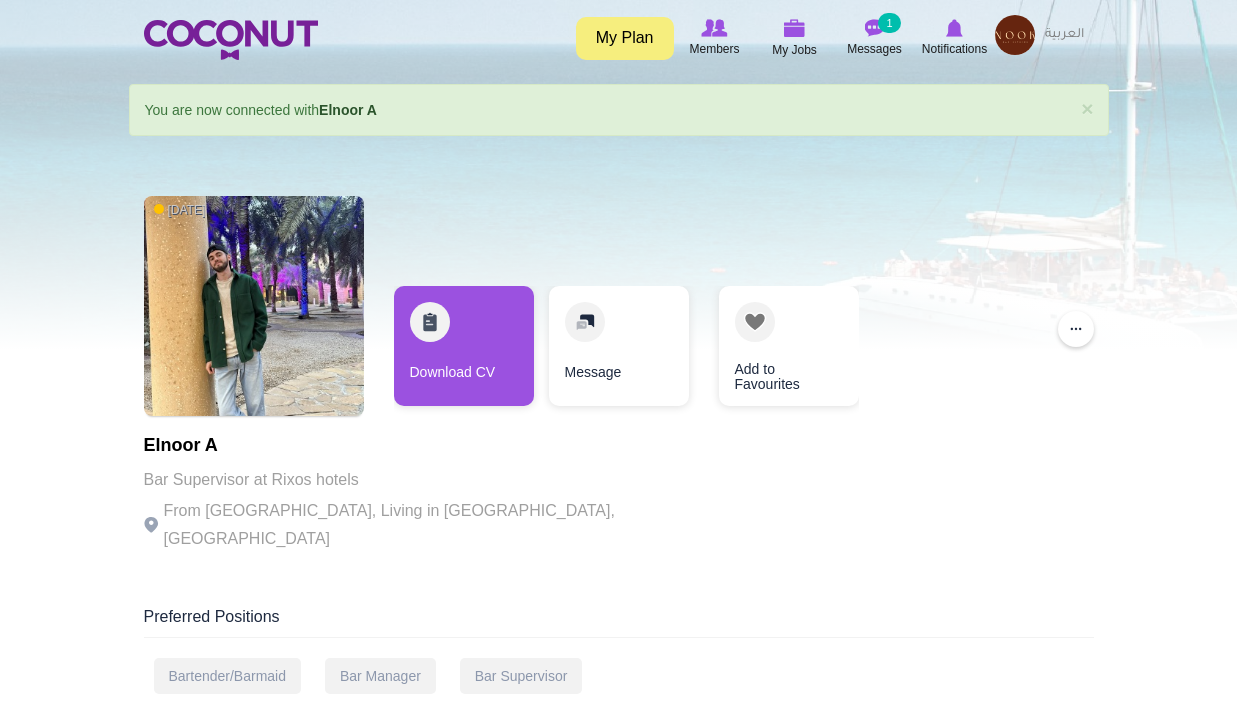 scroll, scrollTop: 0, scrollLeft: 0, axis: both 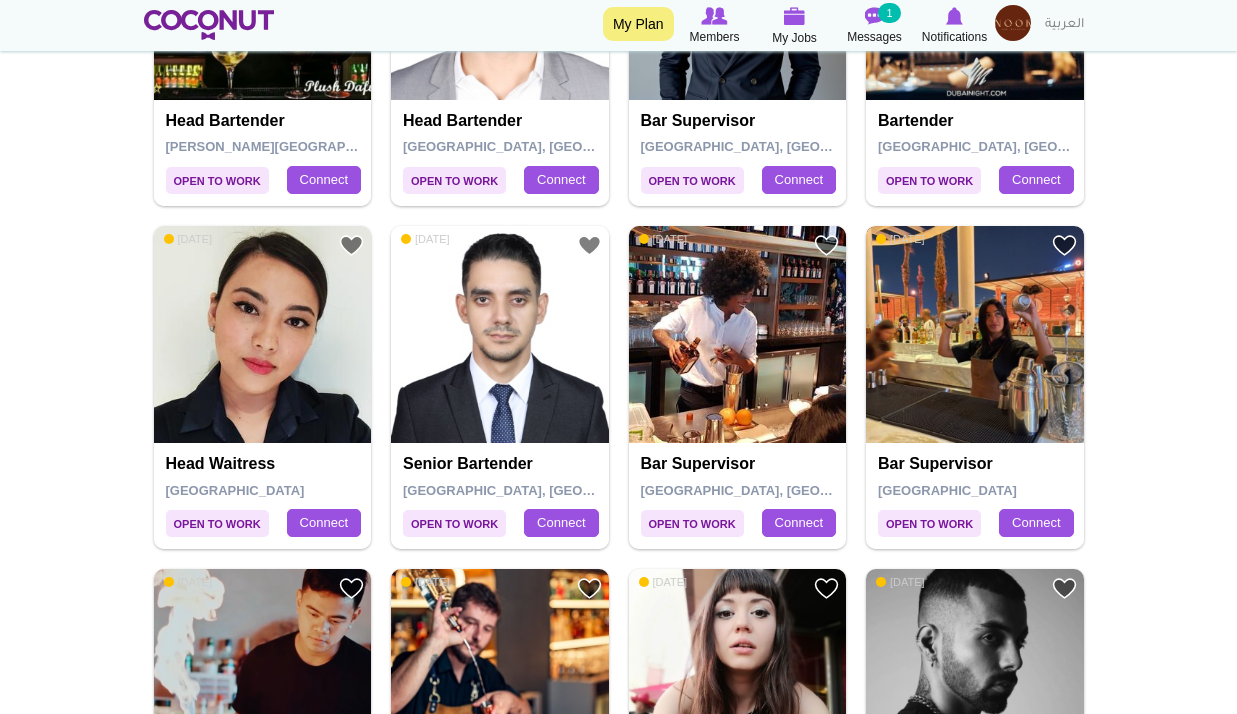 click at bounding box center (975, 335) 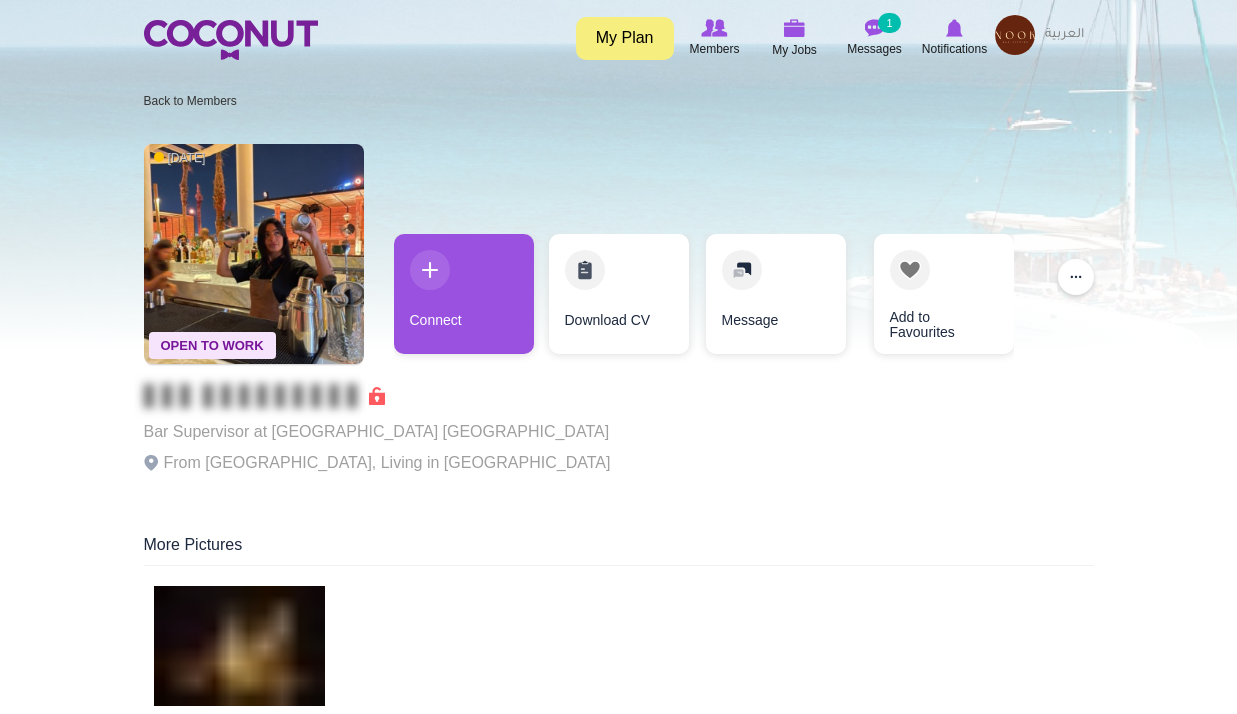 scroll, scrollTop: 0, scrollLeft: 0, axis: both 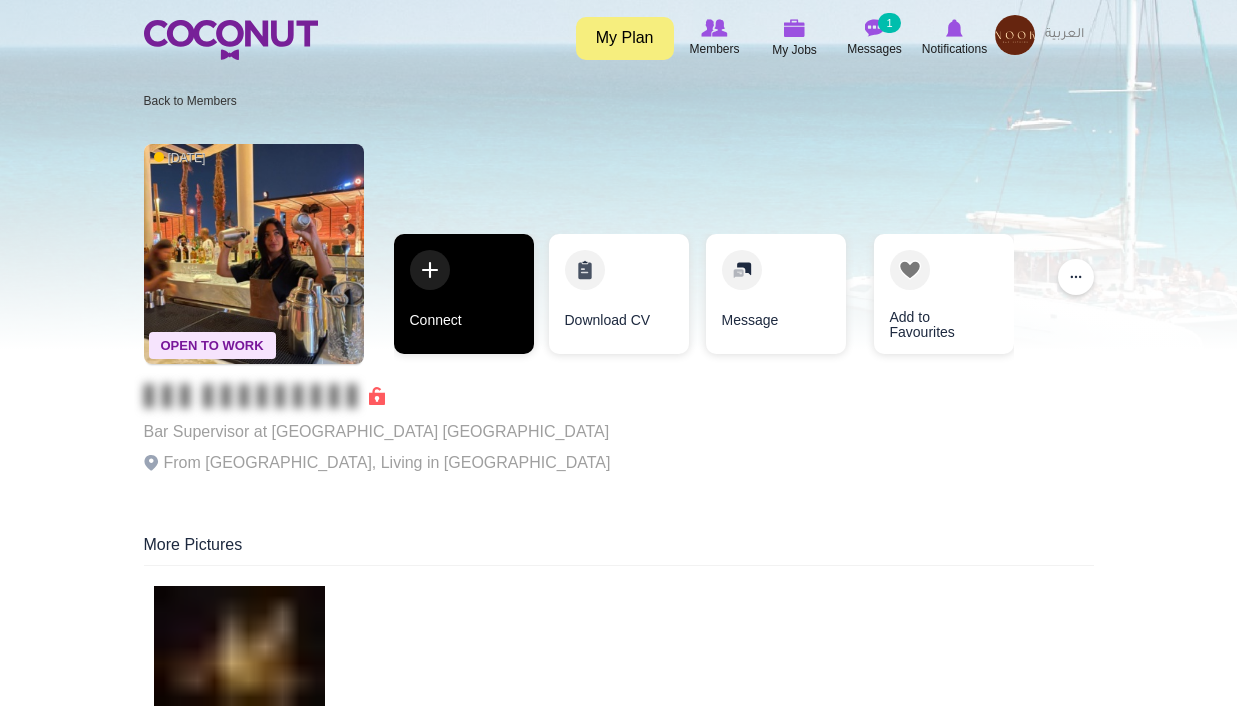click on "Connect" at bounding box center (464, 294) 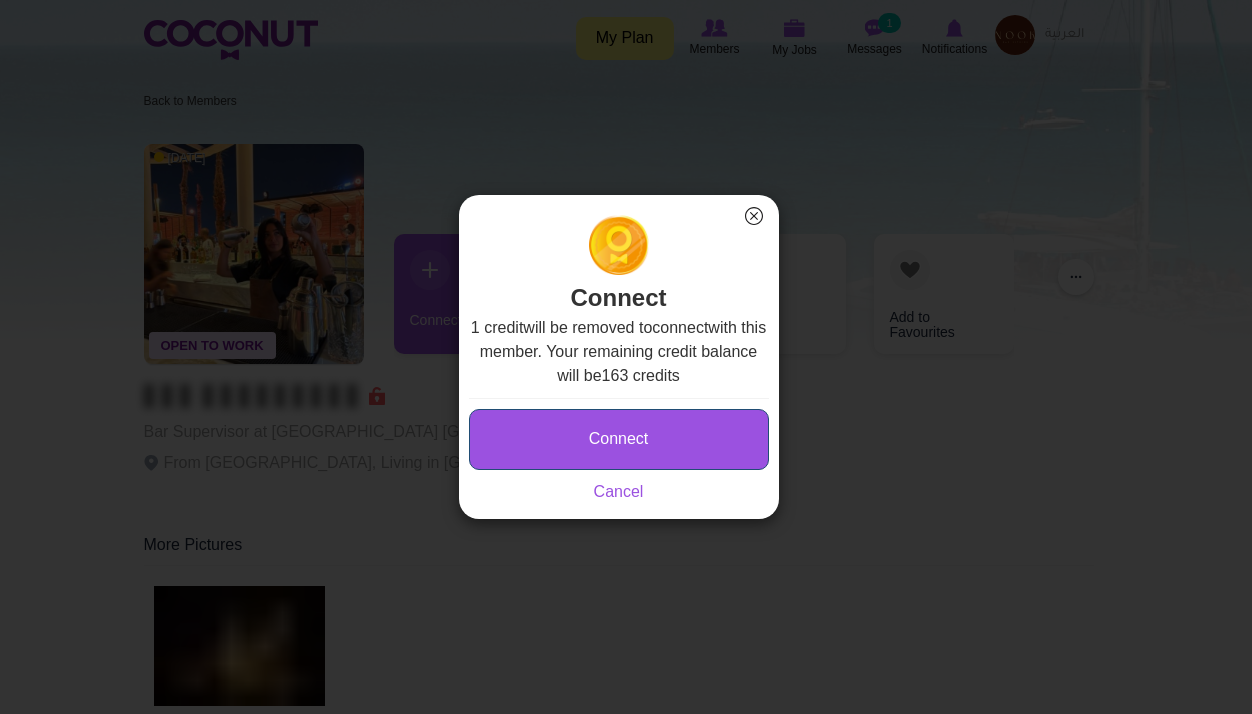 click on "Connect" at bounding box center (619, 439) 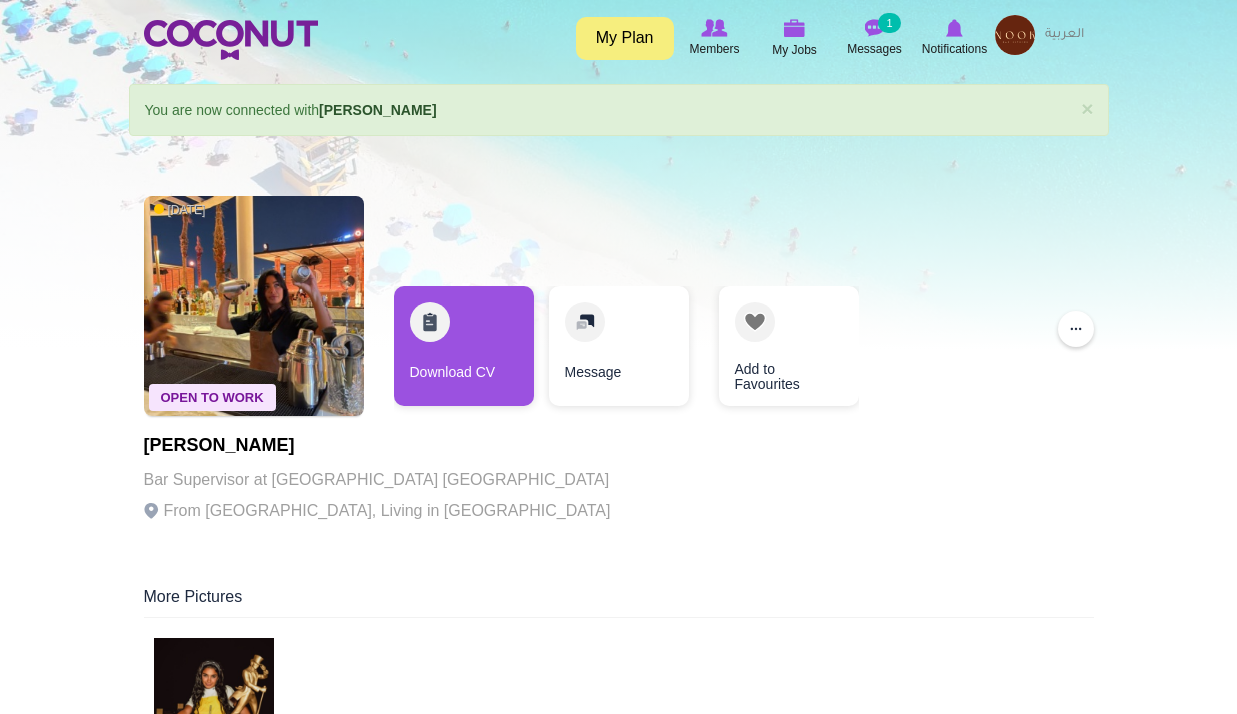 scroll, scrollTop: 0, scrollLeft: 0, axis: both 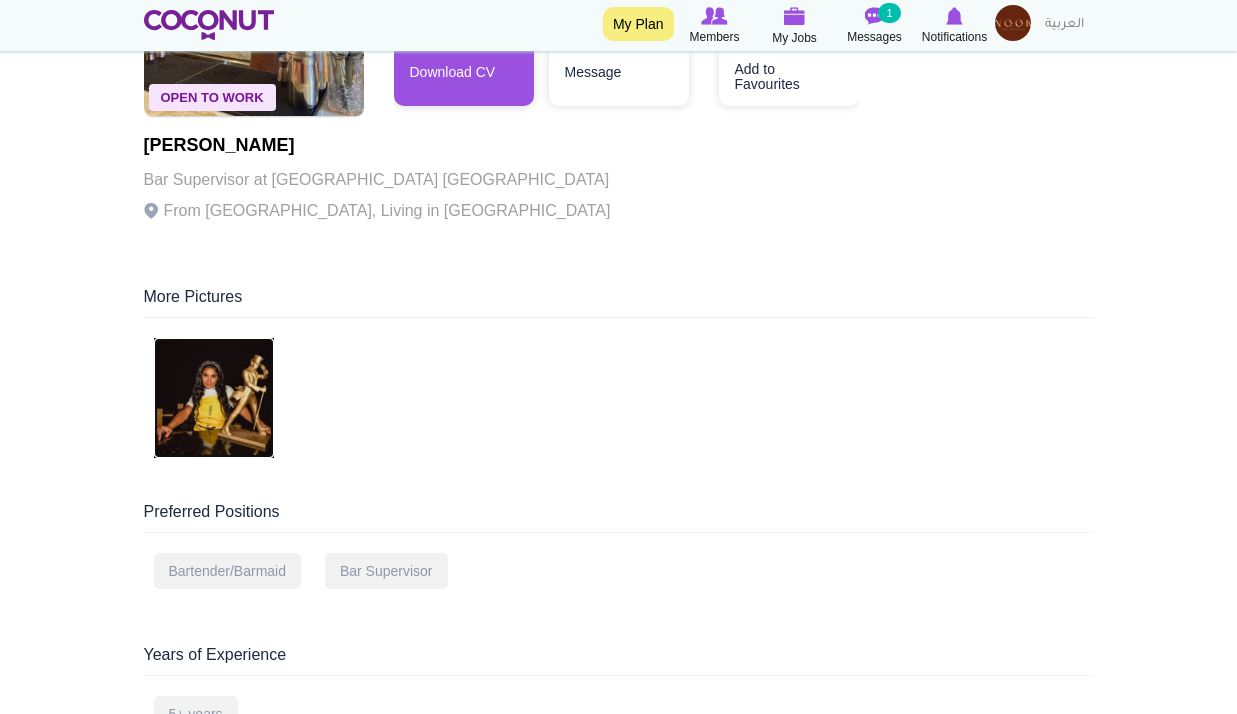 click at bounding box center (214, 398) 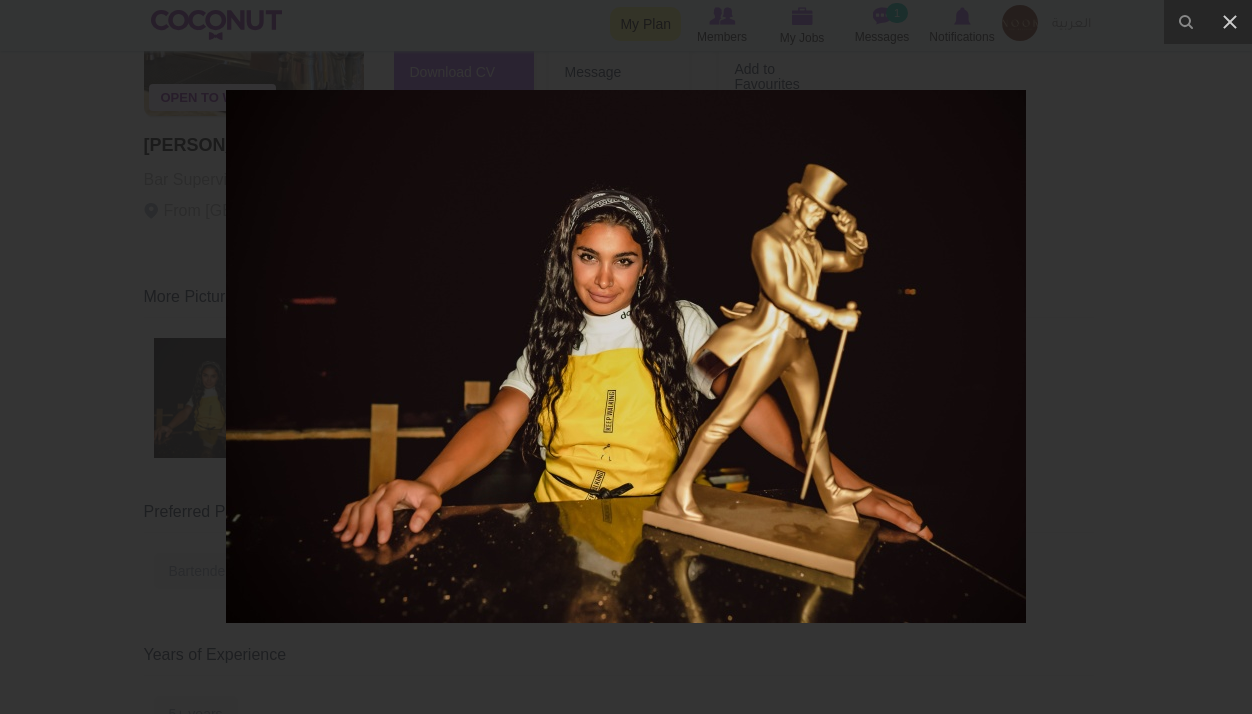 click at bounding box center [626, 357] 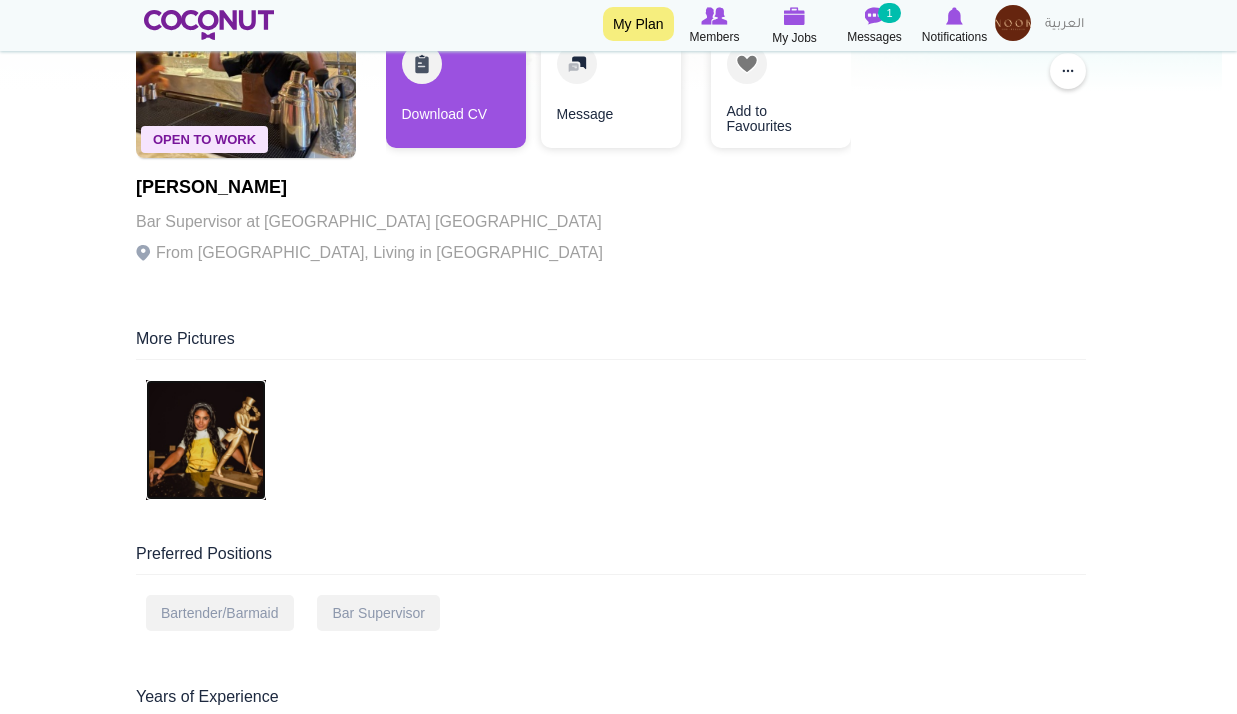 scroll, scrollTop: 200, scrollLeft: 0, axis: vertical 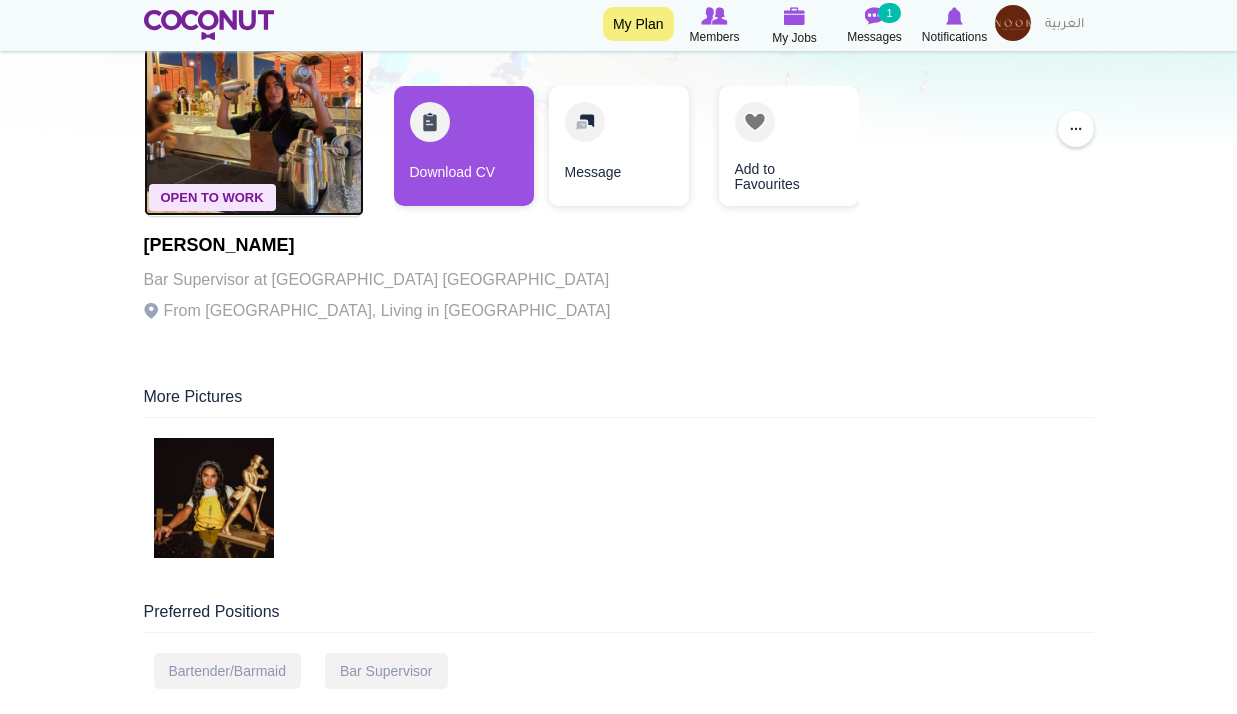 click at bounding box center [254, 106] 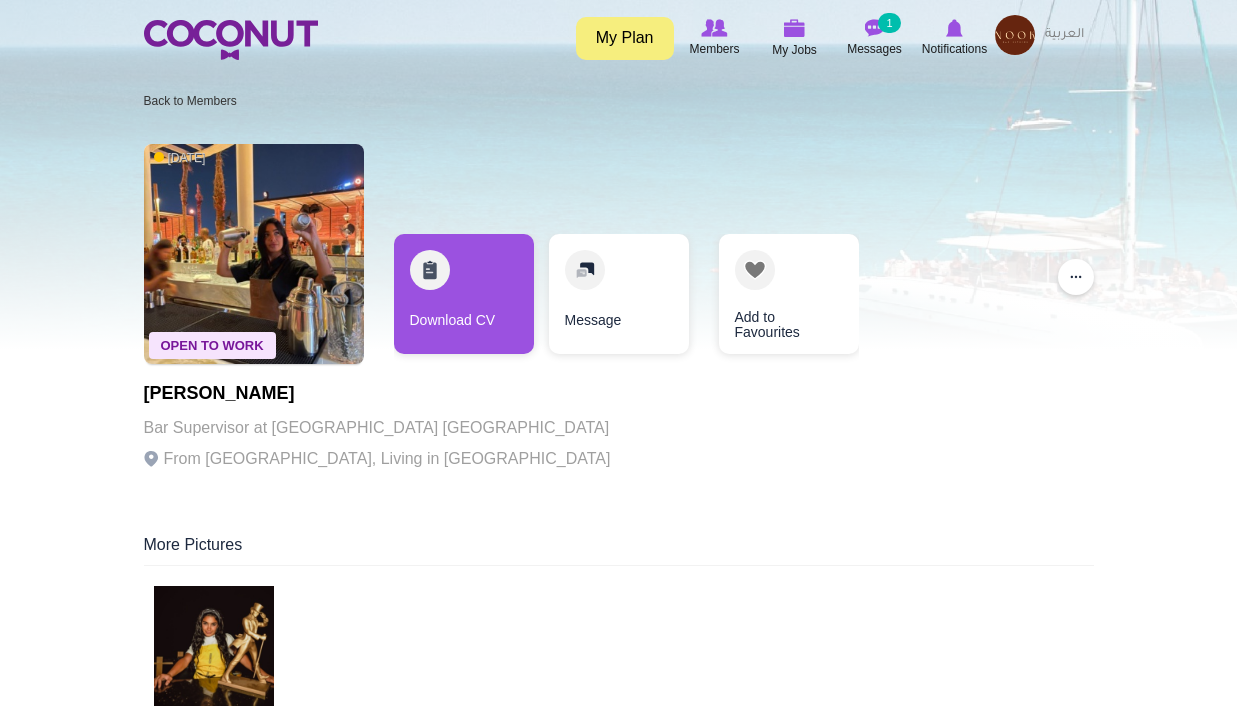 scroll, scrollTop: 0, scrollLeft: 0, axis: both 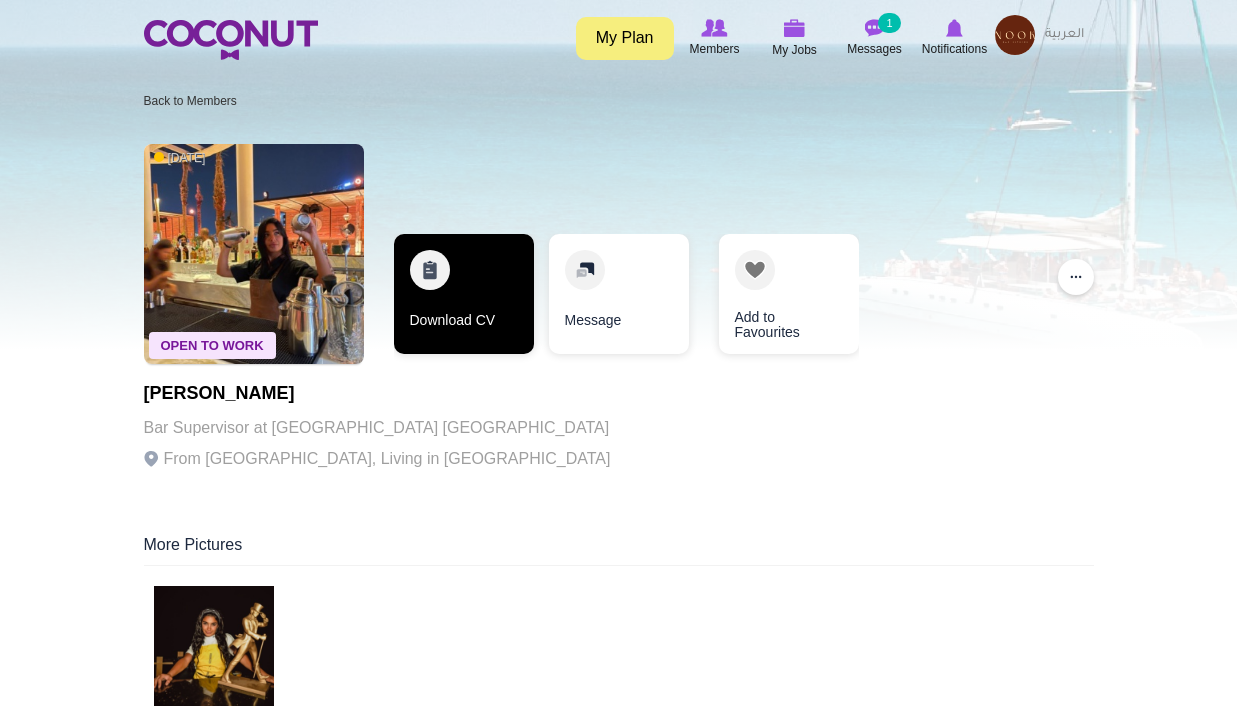 click on "Download CV" at bounding box center [464, 294] 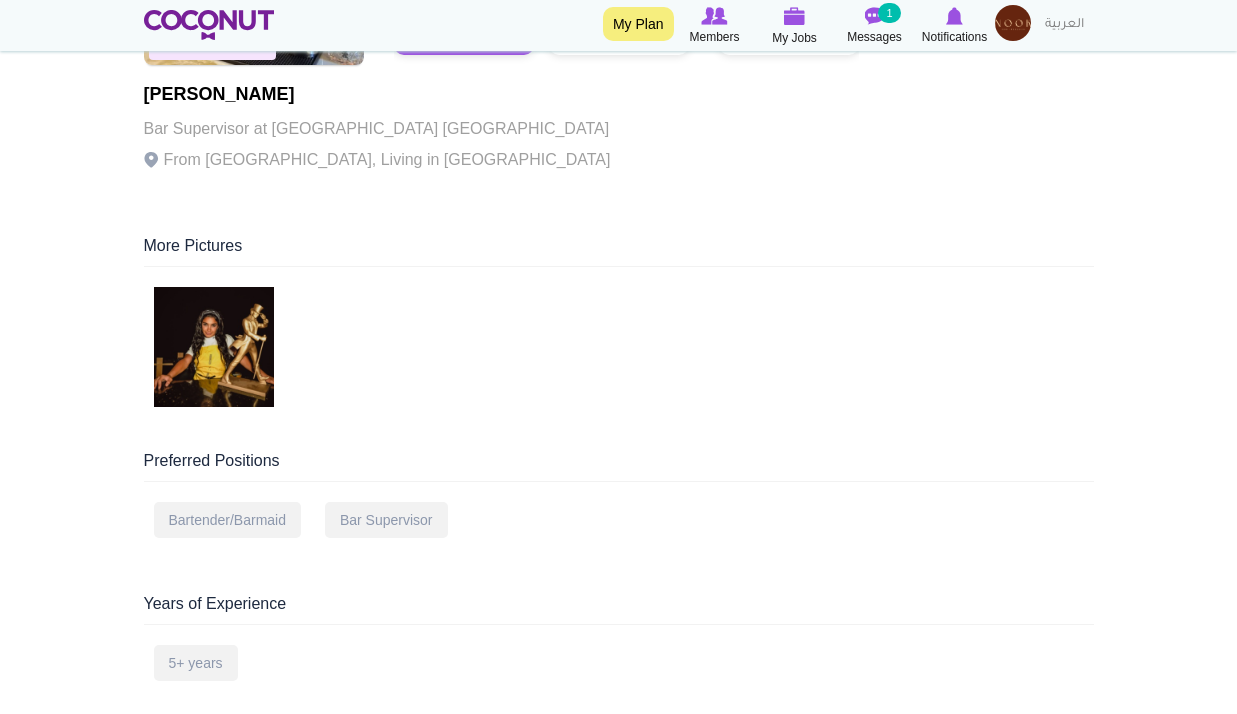scroll, scrollTop: 300, scrollLeft: 0, axis: vertical 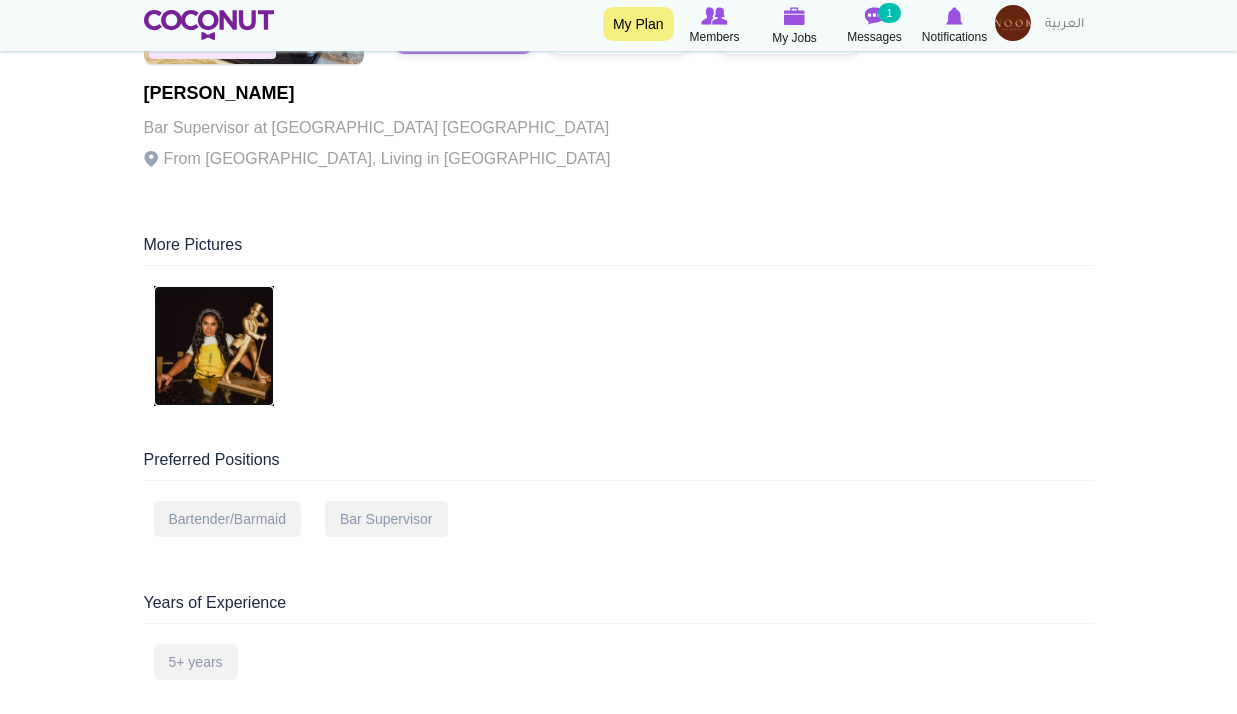 click at bounding box center [214, 346] 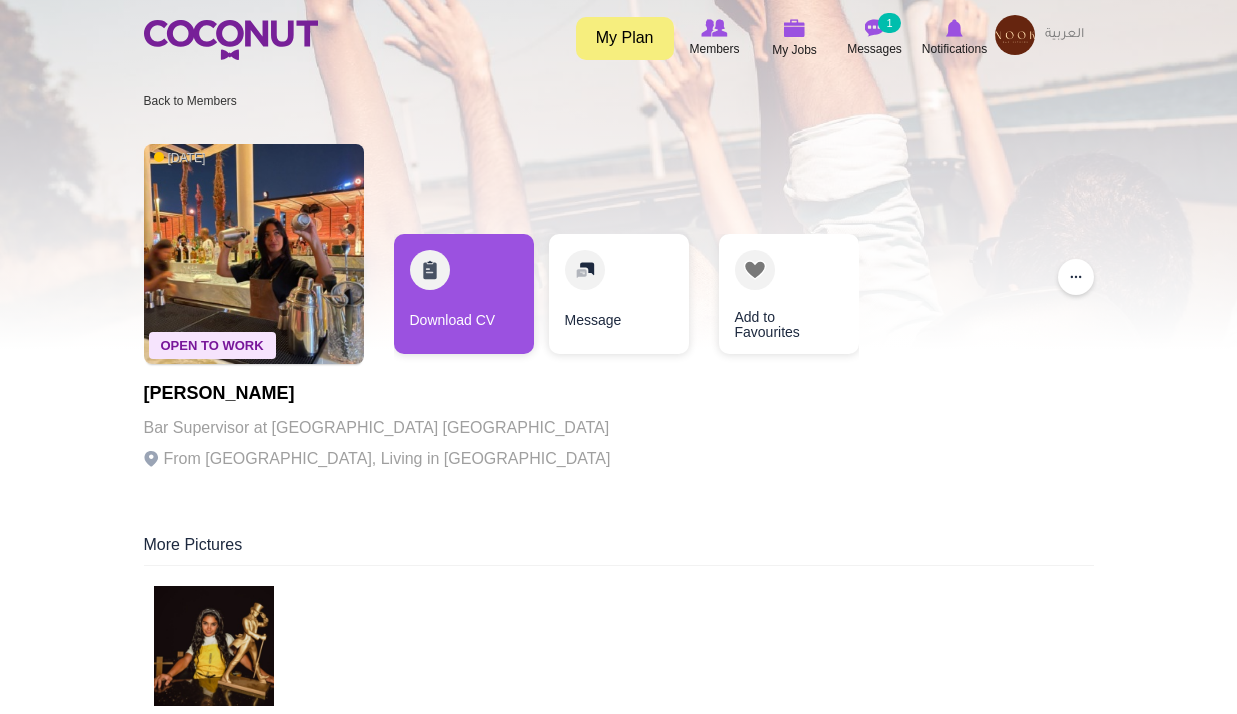 scroll, scrollTop: 0, scrollLeft: 0, axis: both 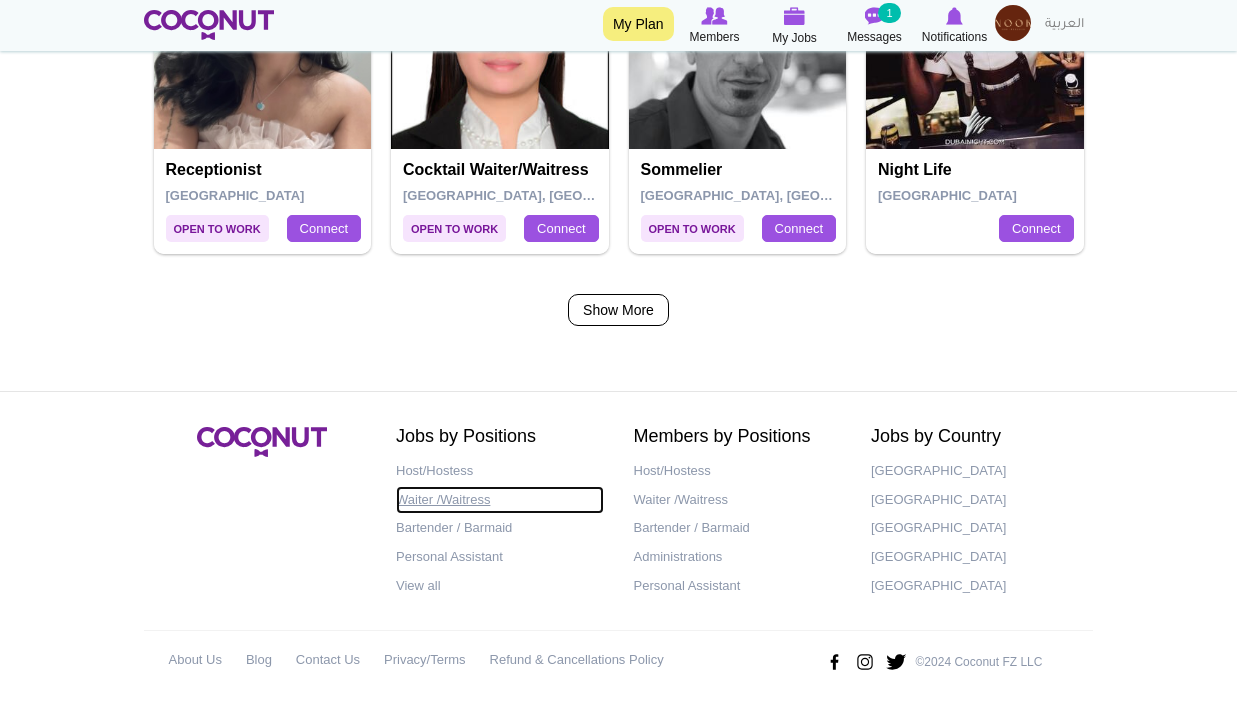 click on "Waiter /Waitress" at bounding box center [500, 500] 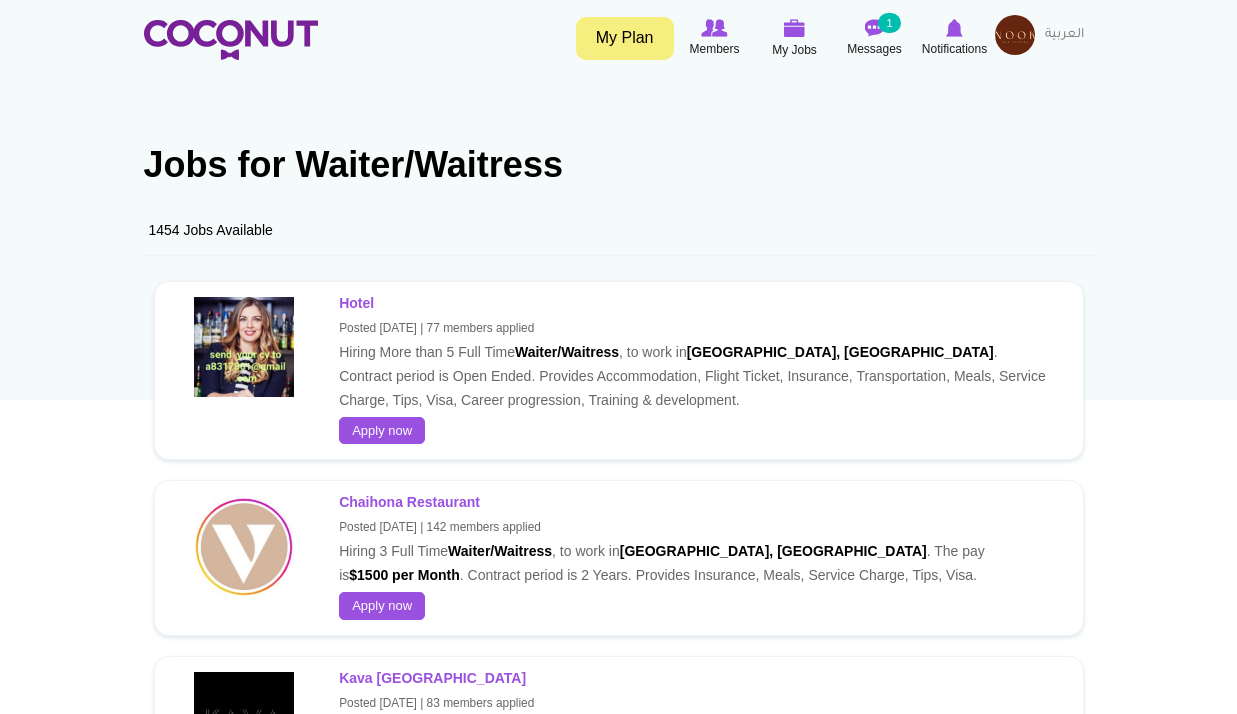scroll, scrollTop: 0, scrollLeft: 0, axis: both 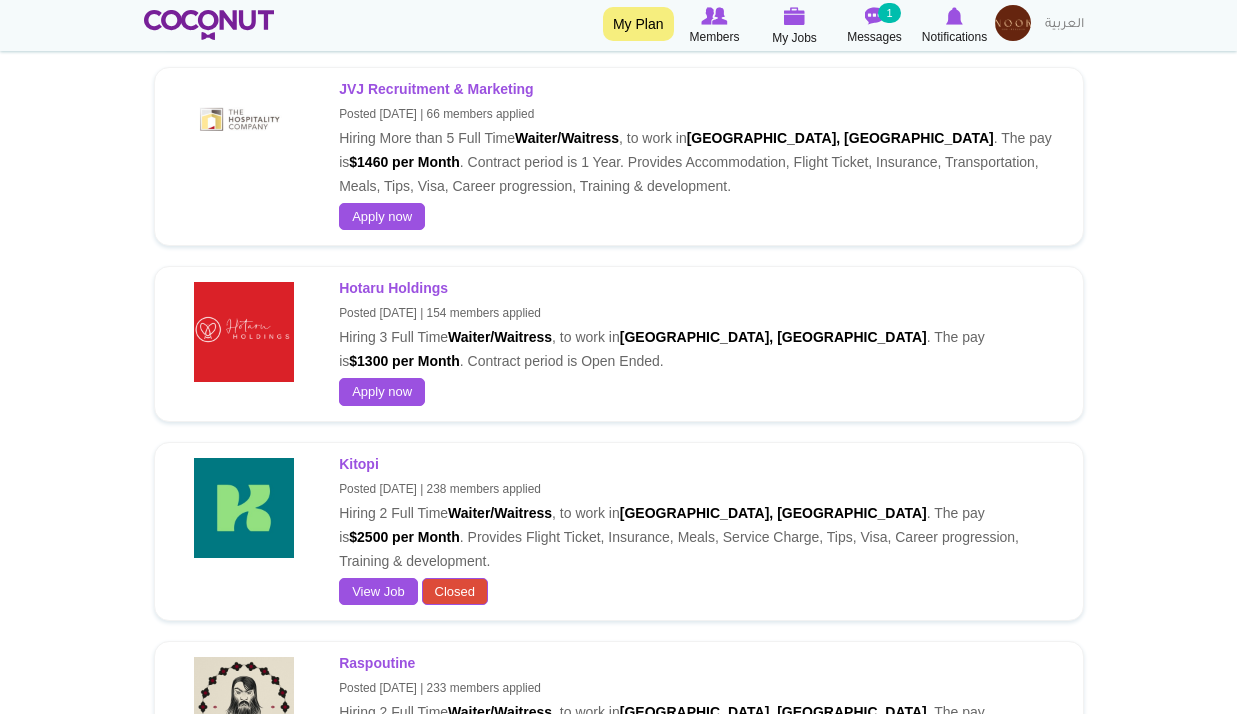 click on "Raspoutine Posted 5 months ago | 233 members applied Hiring 2 Full Time  Waiter/Waitress , to work in  Dubai, United Arab Emirates . The pay is  $1900 per Month . Contract period is 1 Year.  Provides Insurance, Meals, Service Charge, Tips, Visa, Training & development." at bounding box center (695, 711) 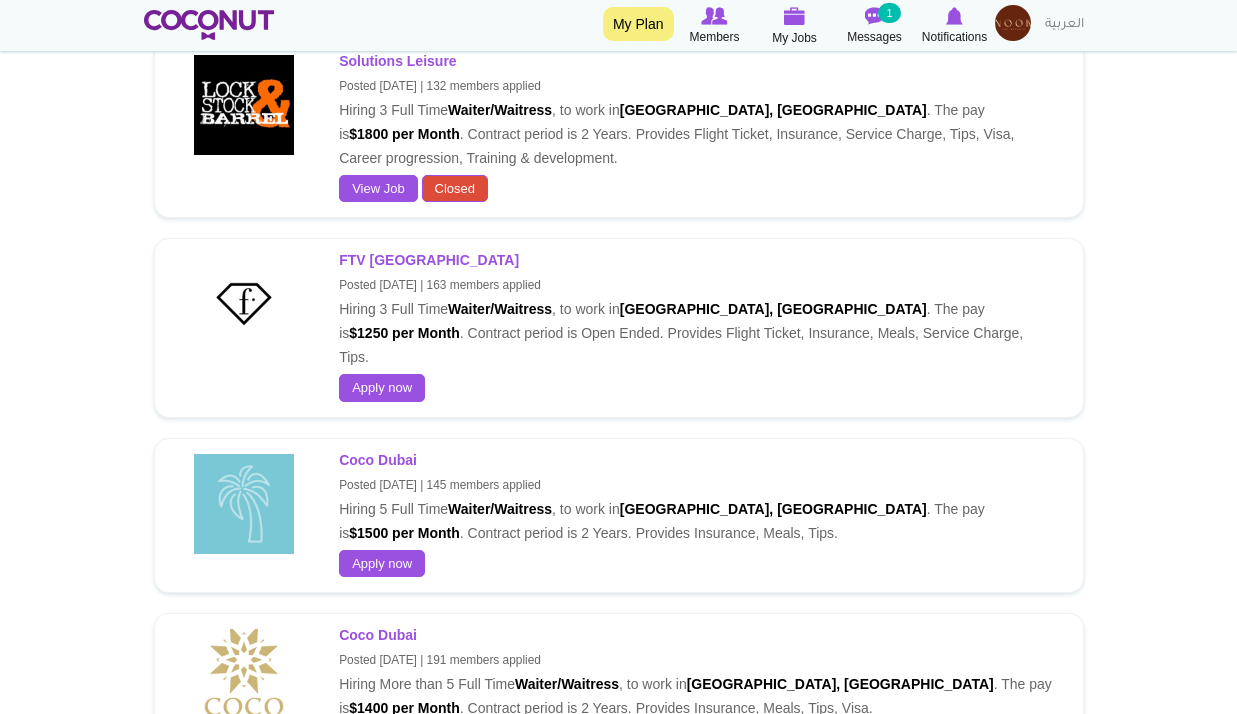 scroll, scrollTop: 7387, scrollLeft: 0, axis: vertical 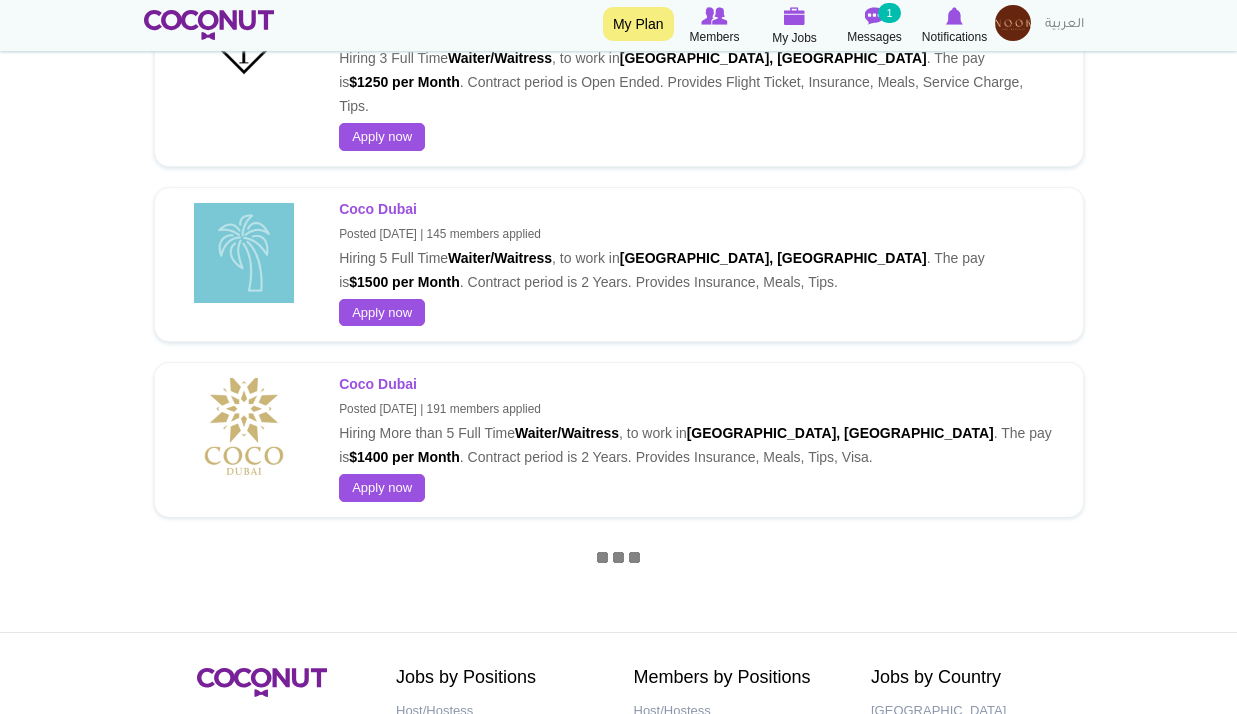 click on "Waiter /Waitress" at bounding box center (500, 740) 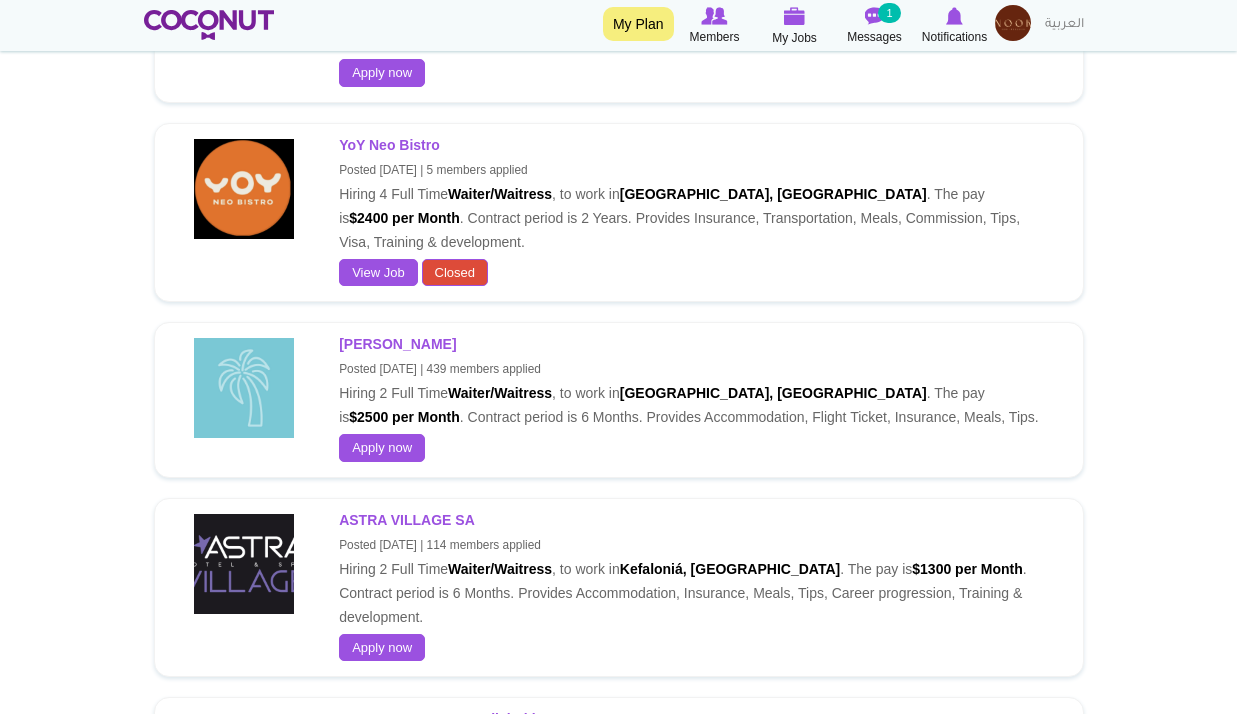 scroll, scrollTop: 8987, scrollLeft: 0, axis: vertical 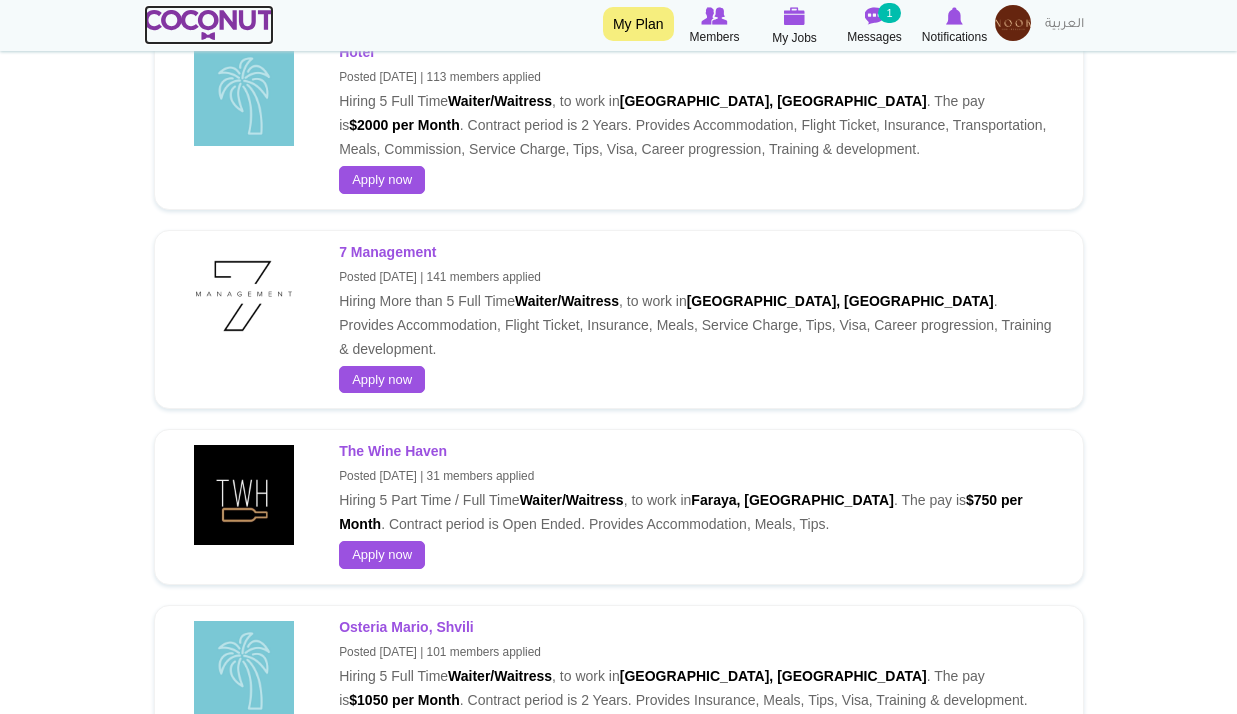 click at bounding box center (209, 25) 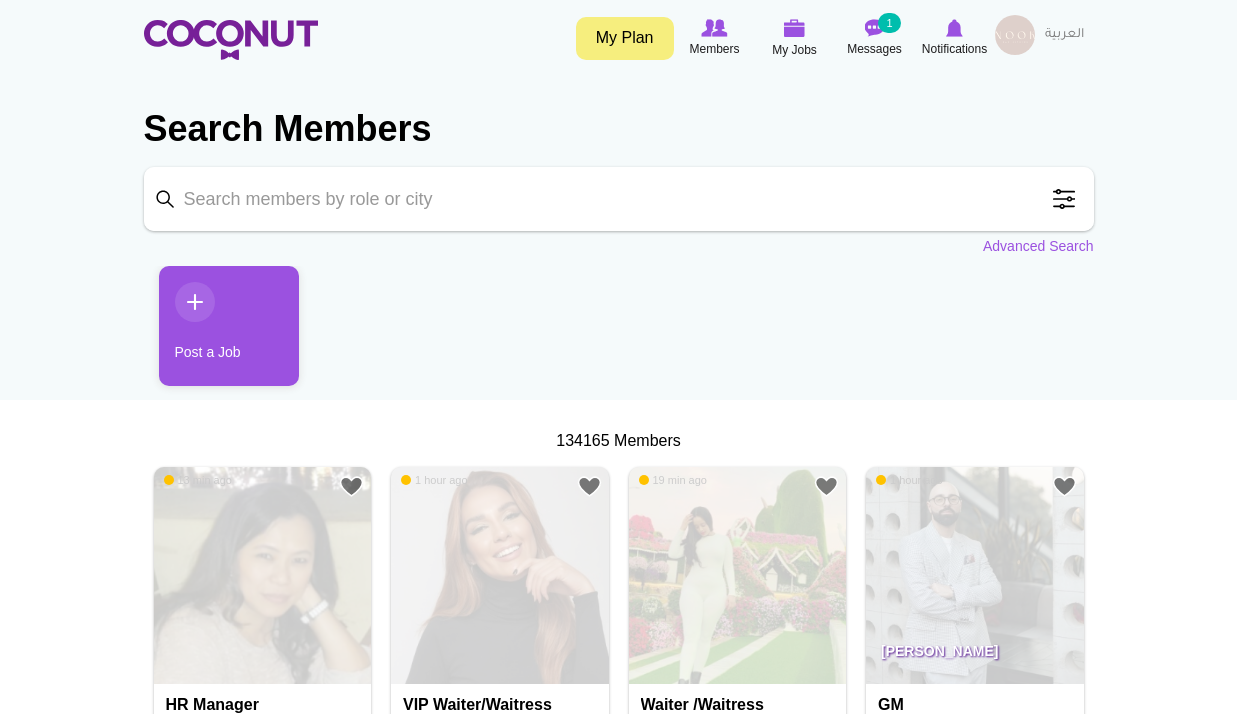 scroll, scrollTop: 0, scrollLeft: 0, axis: both 